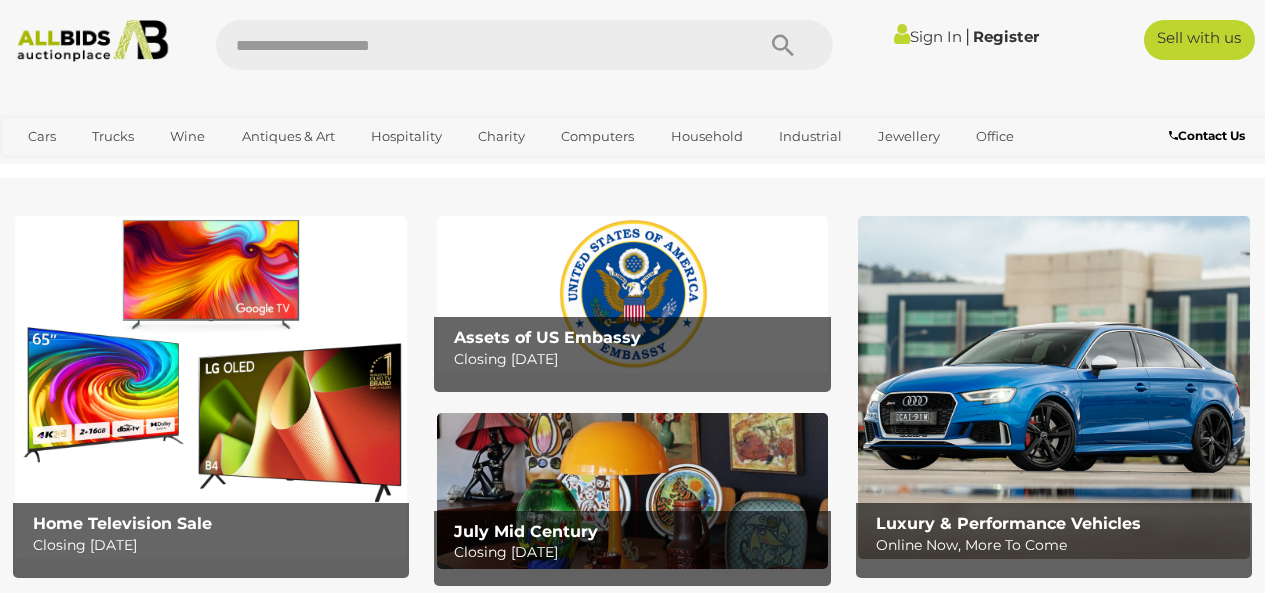 scroll, scrollTop: 0, scrollLeft: 0, axis: both 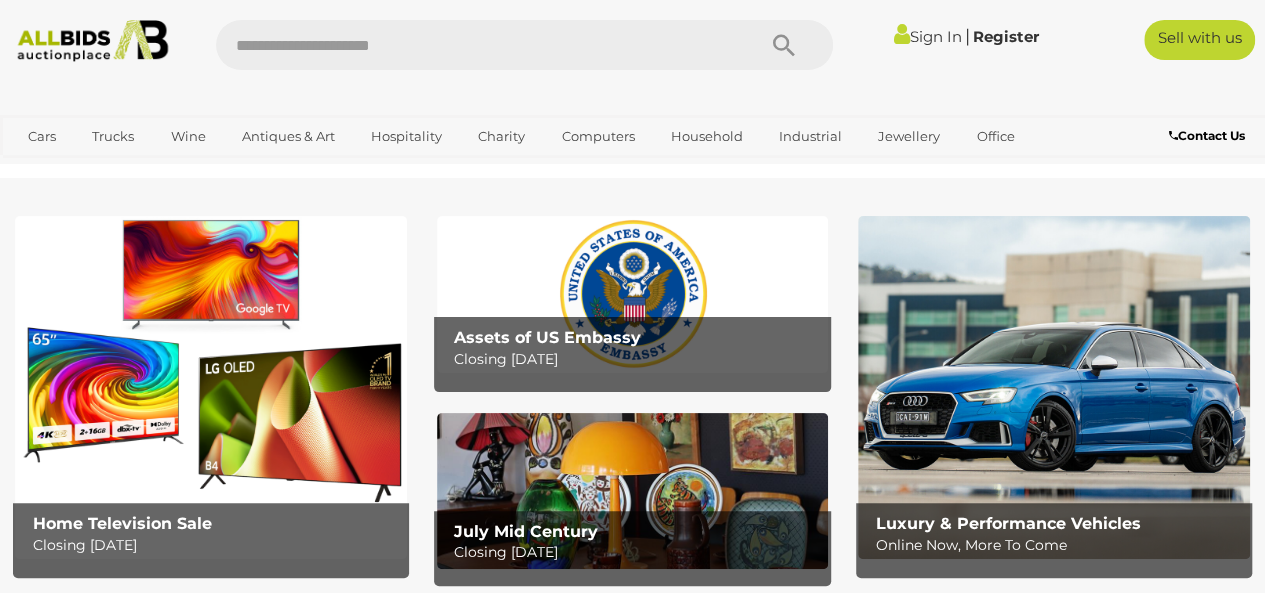 click on "Sign In" at bounding box center (928, 36) 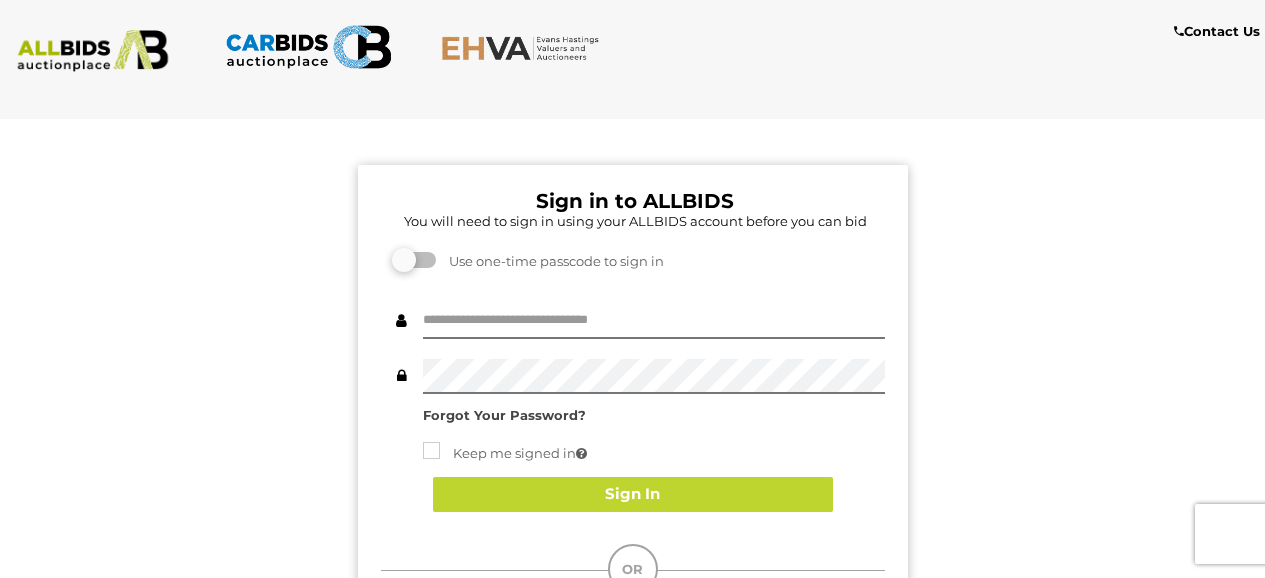 scroll, scrollTop: 0, scrollLeft: 0, axis: both 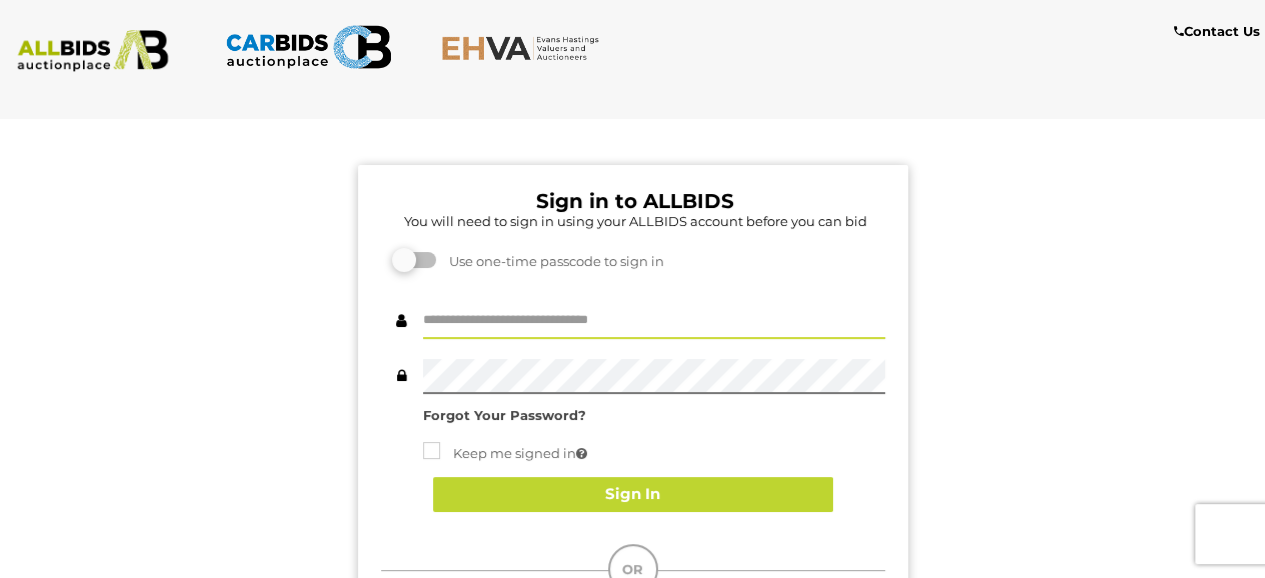 click at bounding box center [654, 321] 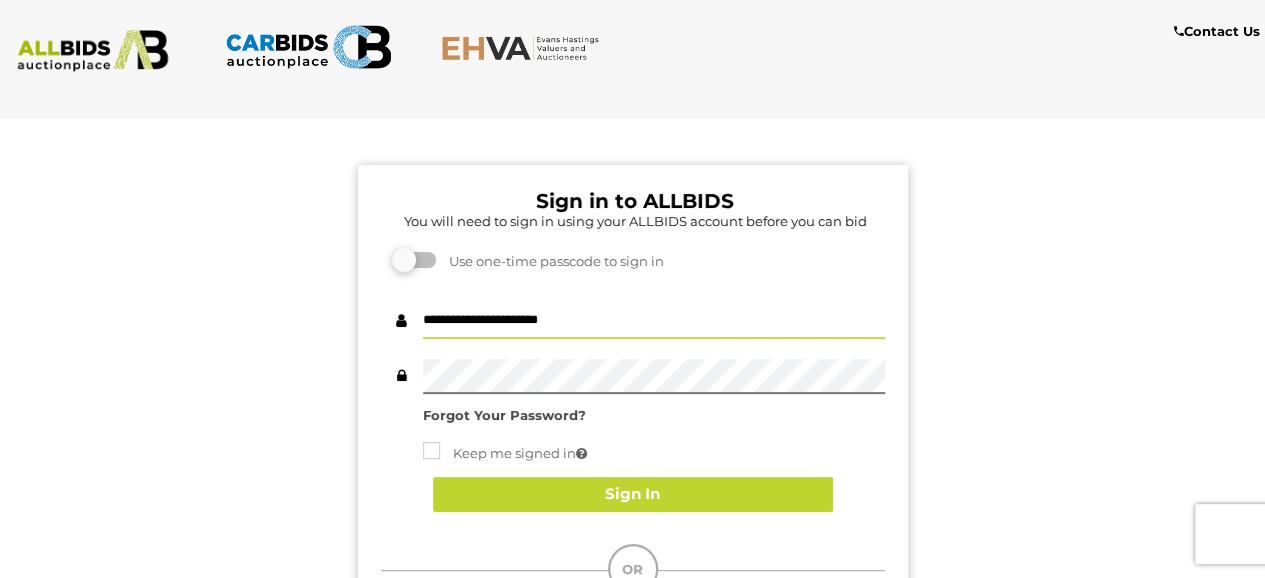type on "**********" 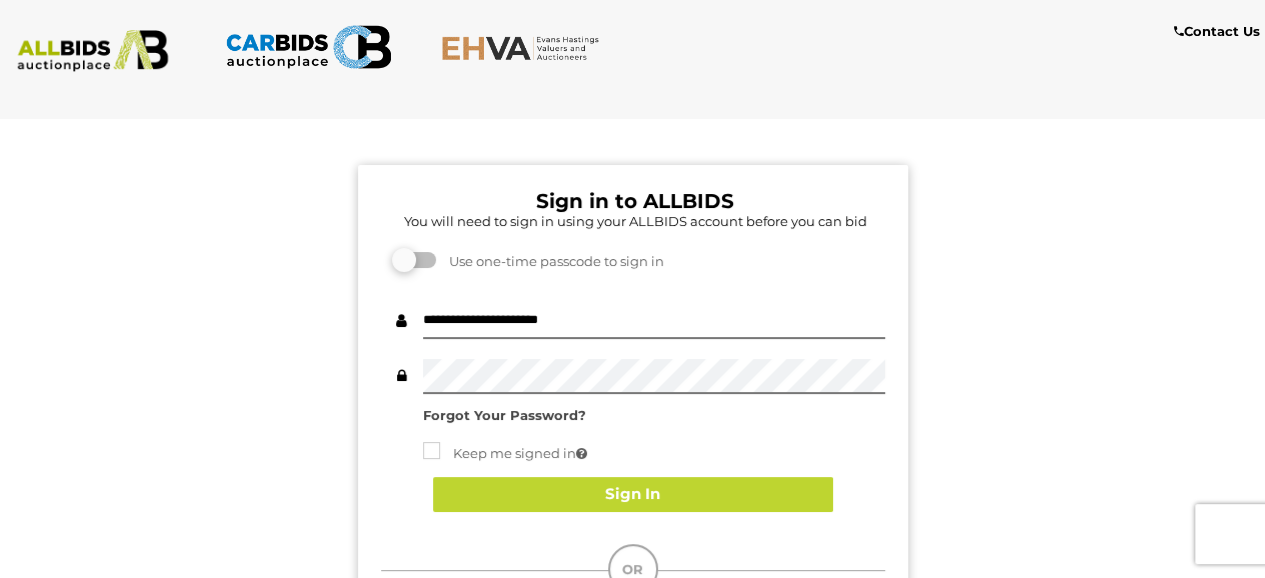 click on "Forgot Your Password?" at bounding box center (504, 415) 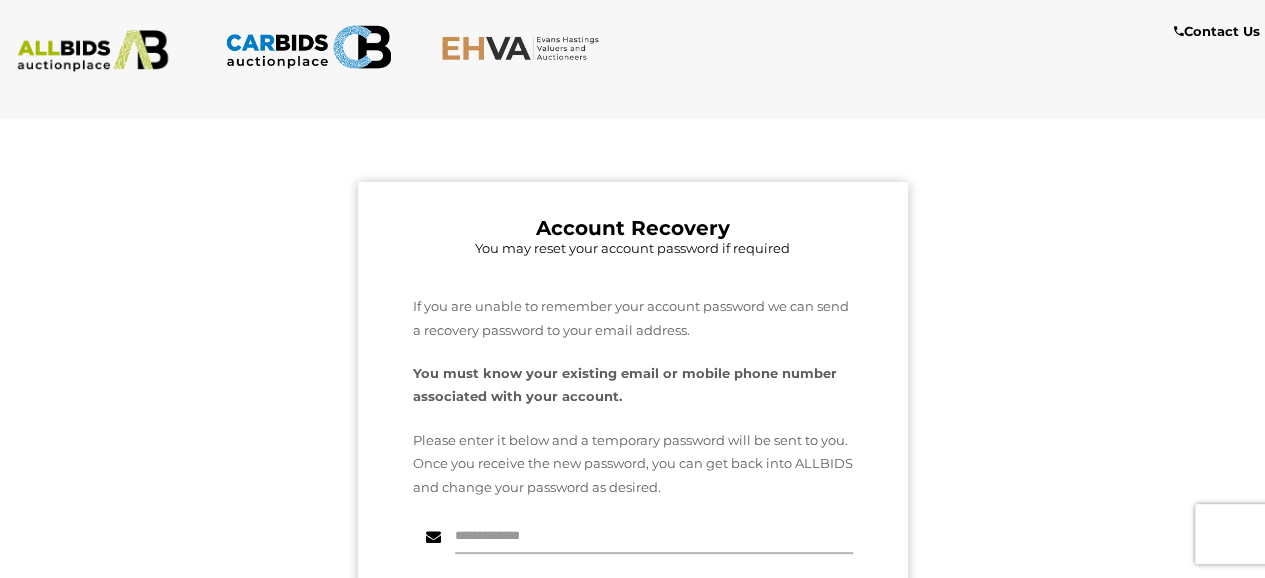 click at bounding box center (654, 536) 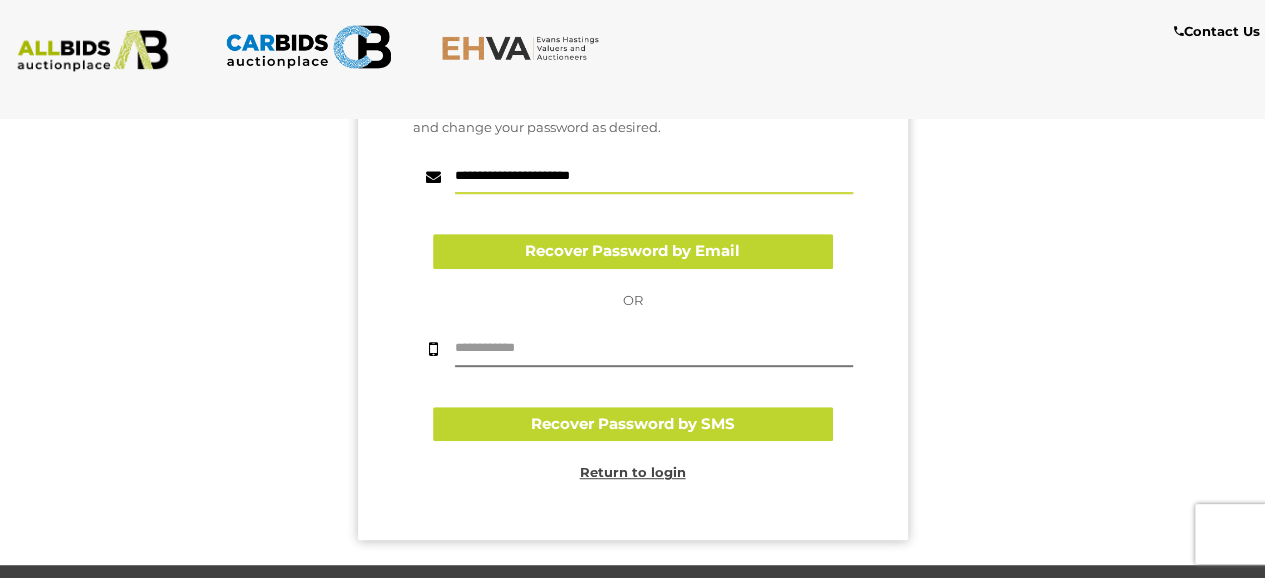 scroll, scrollTop: 350, scrollLeft: 0, axis: vertical 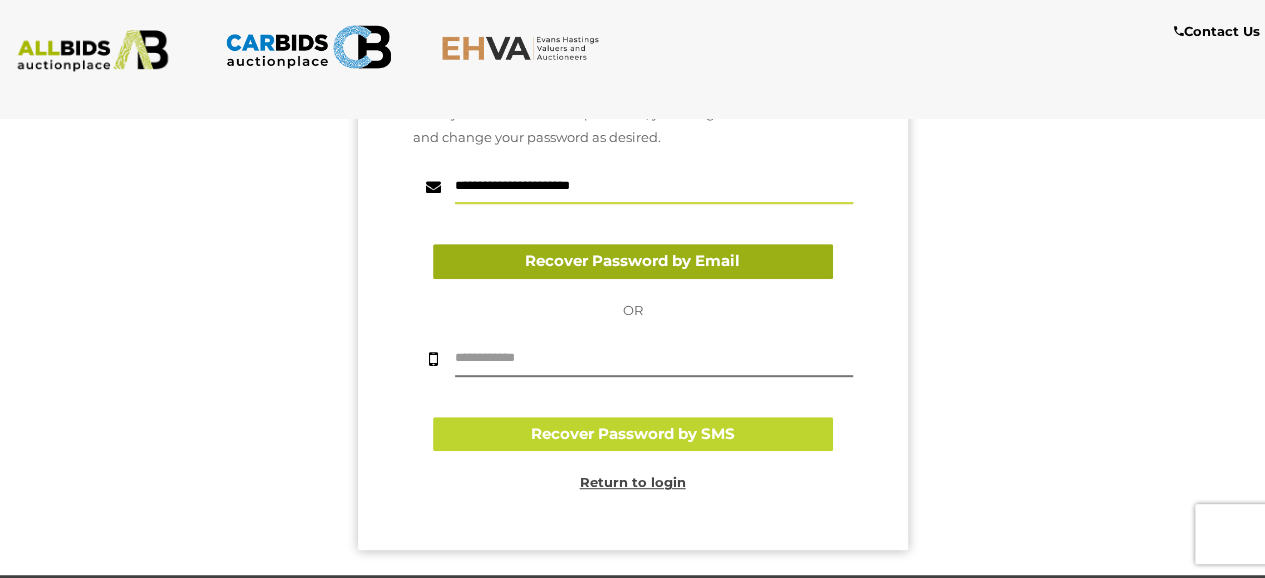 type on "**********" 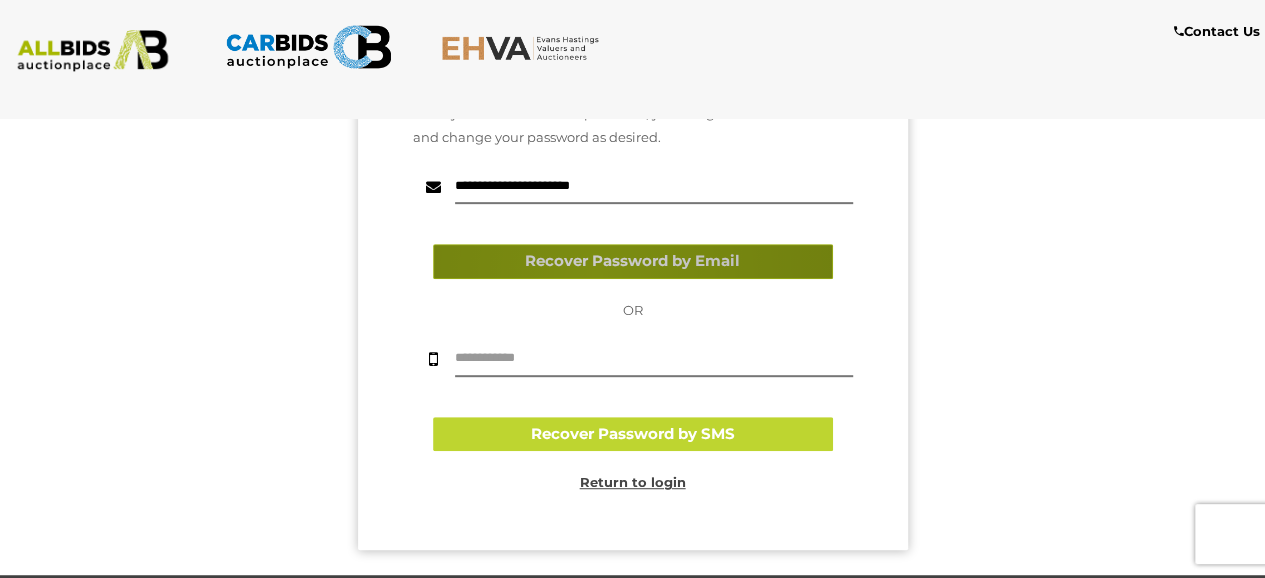 click on "Recover Password by Email" at bounding box center (633, 261) 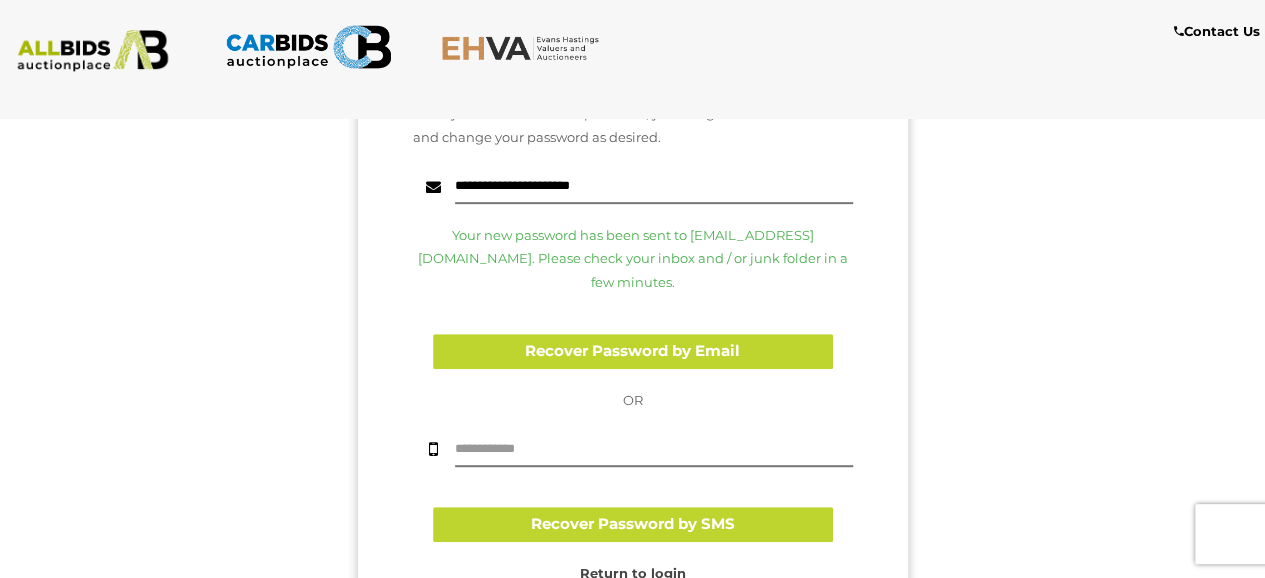click on "Return to login" at bounding box center (633, 573) 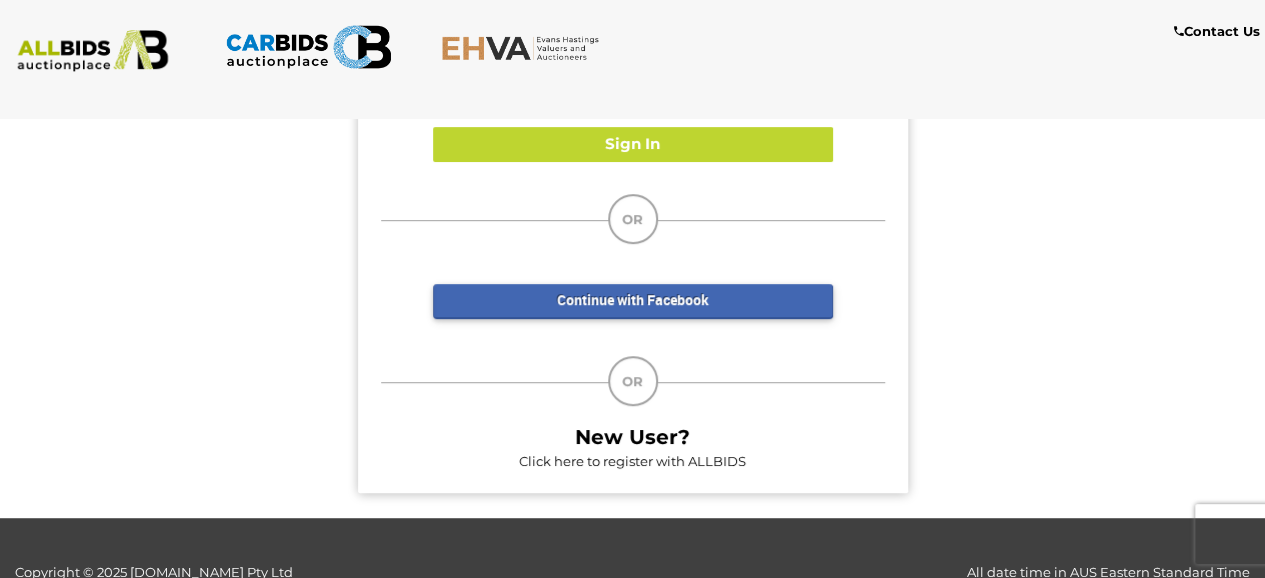 scroll, scrollTop: 0, scrollLeft: 0, axis: both 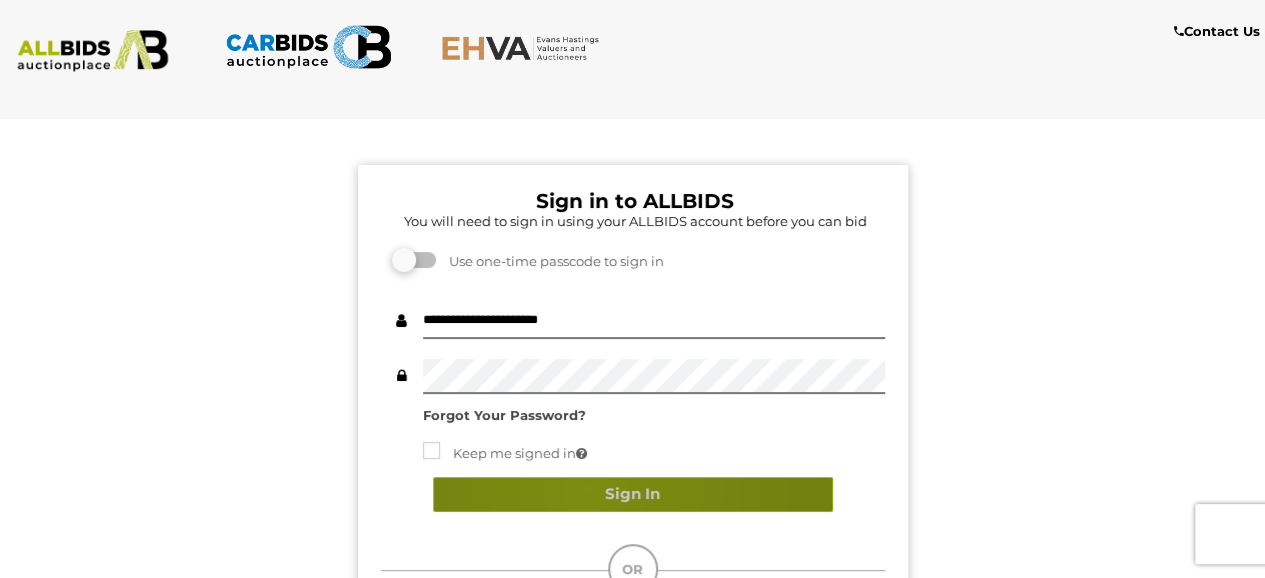 click on "Sign In" at bounding box center [633, 494] 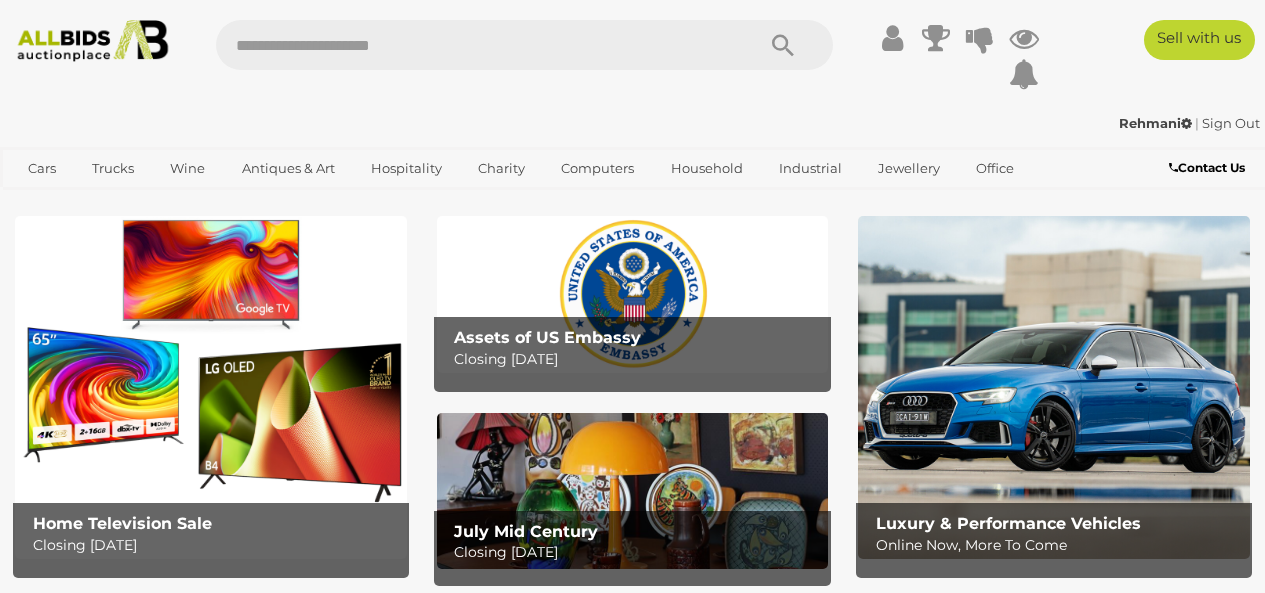 scroll, scrollTop: 0, scrollLeft: 0, axis: both 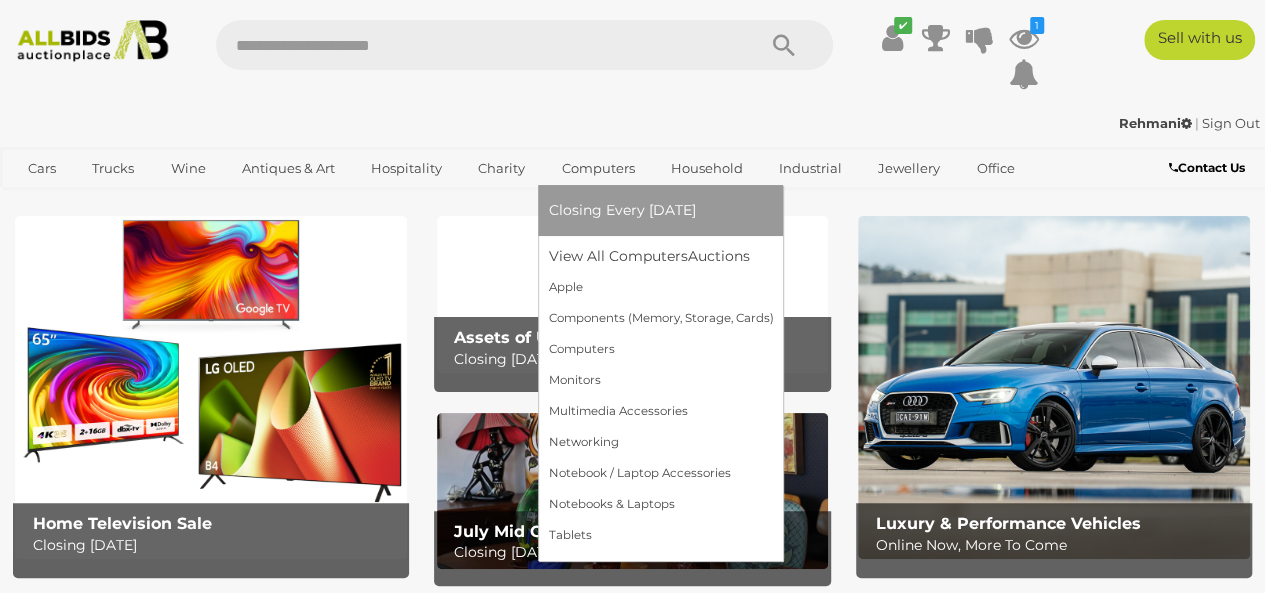 click on "Computers" at bounding box center (597, 168) 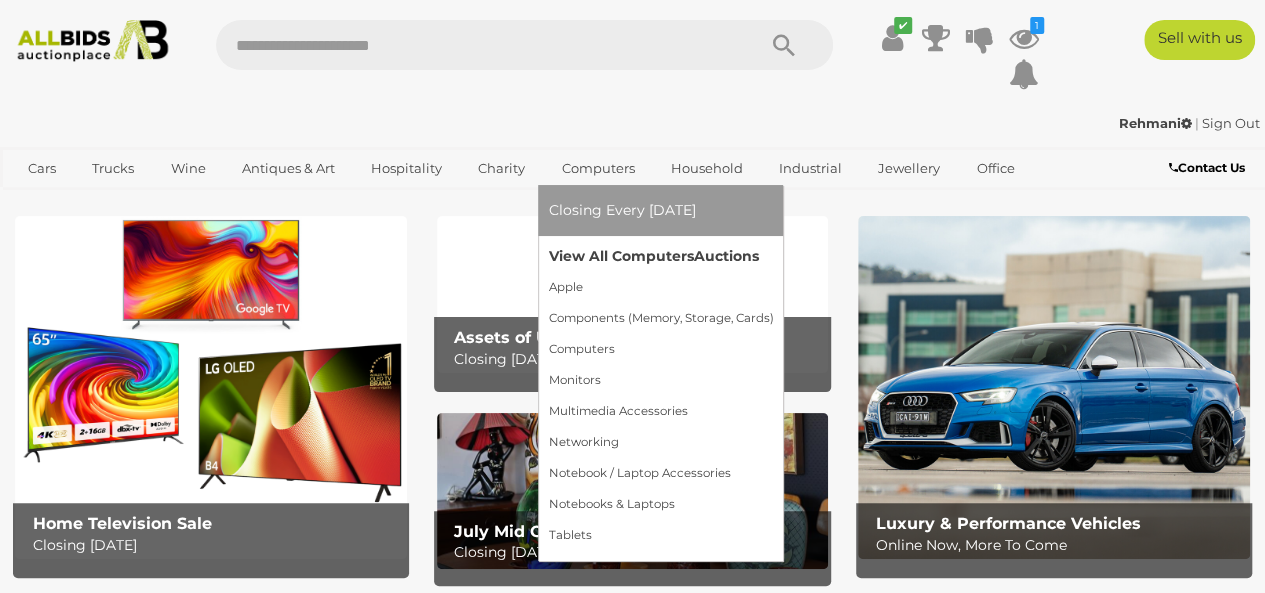 click on "View All Computers  Auctions" at bounding box center [660, 256] 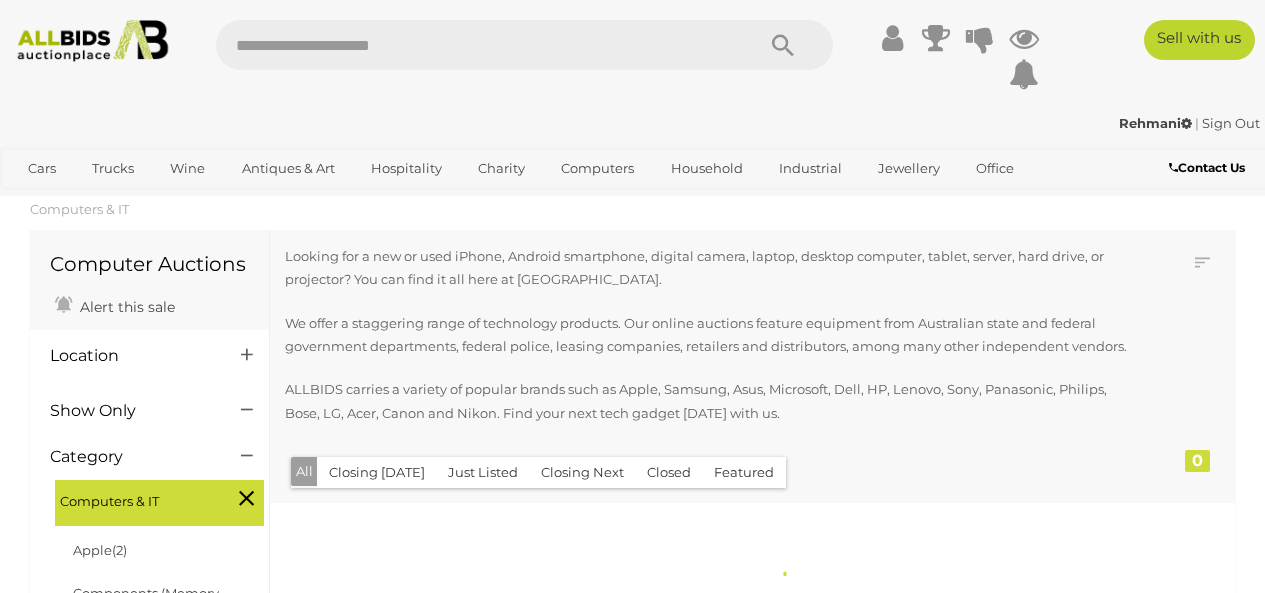 scroll, scrollTop: 0, scrollLeft: 0, axis: both 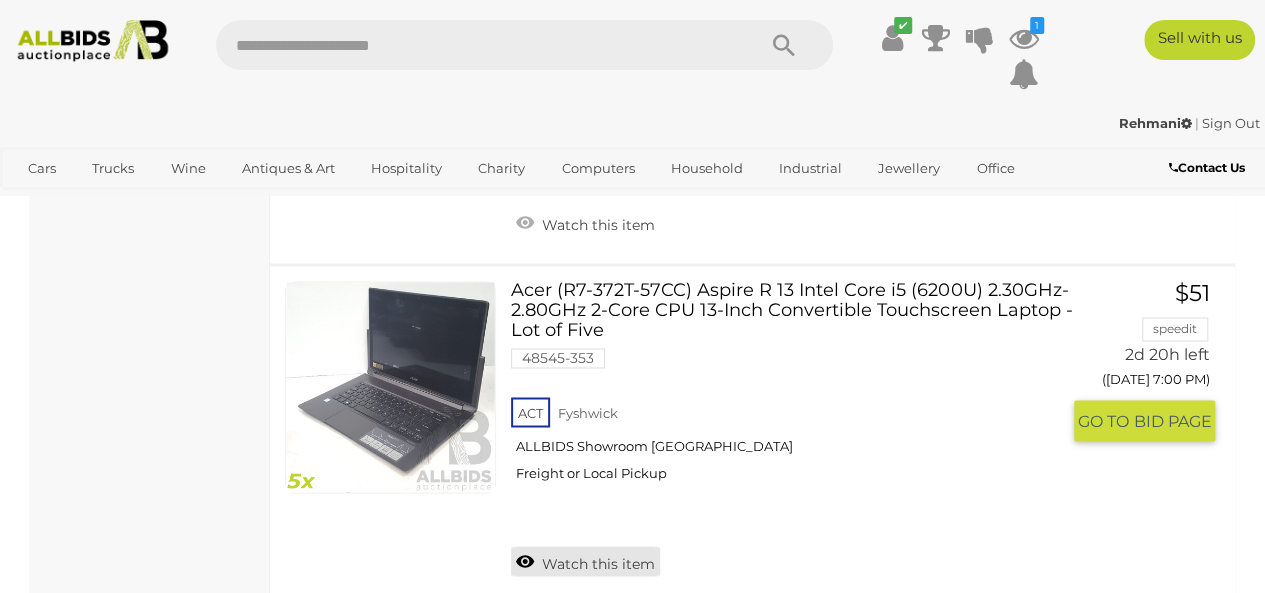 click on "Watch this item" at bounding box center (585, 561) 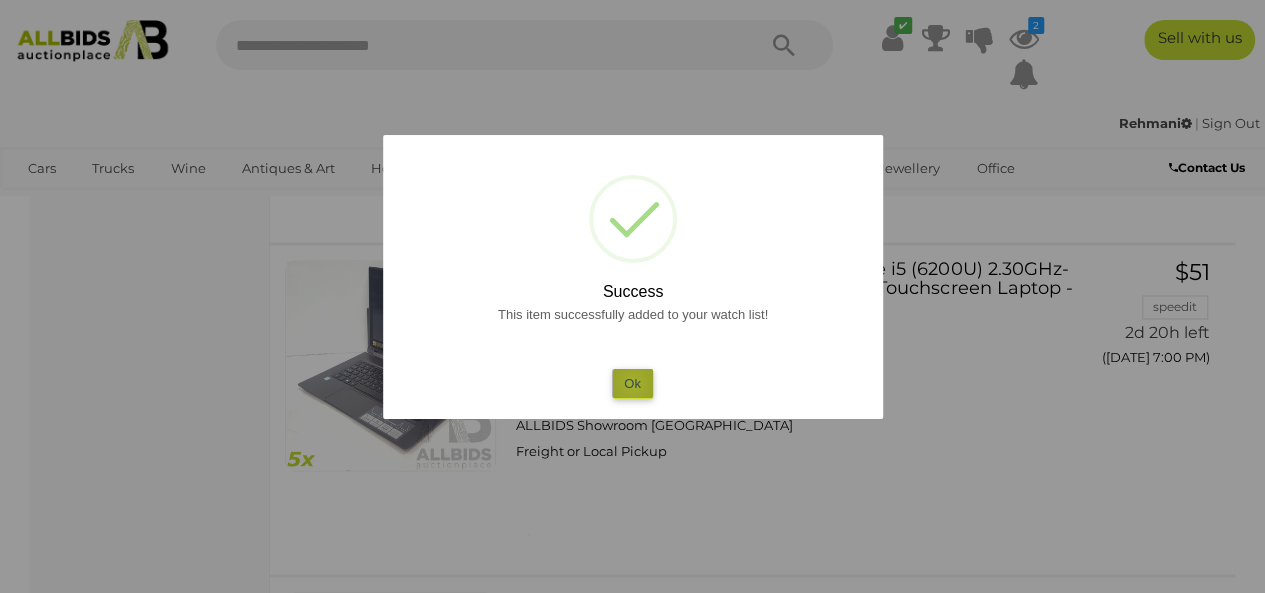 click on "Ok" at bounding box center (632, 383) 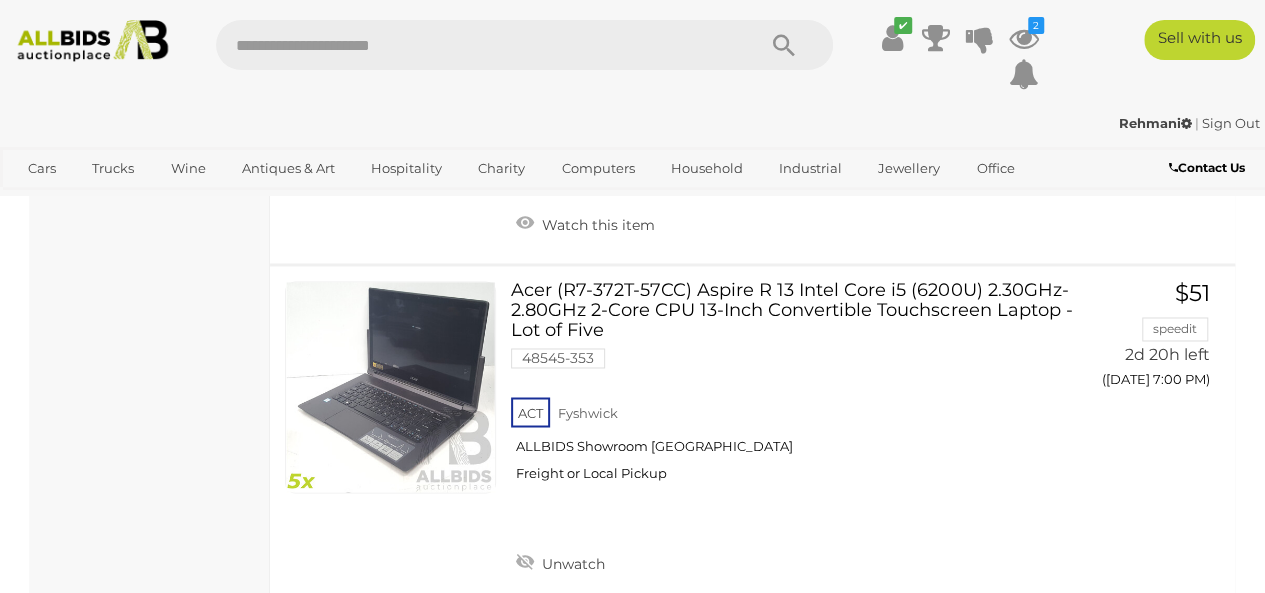 scroll, scrollTop: 2043, scrollLeft: 0, axis: vertical 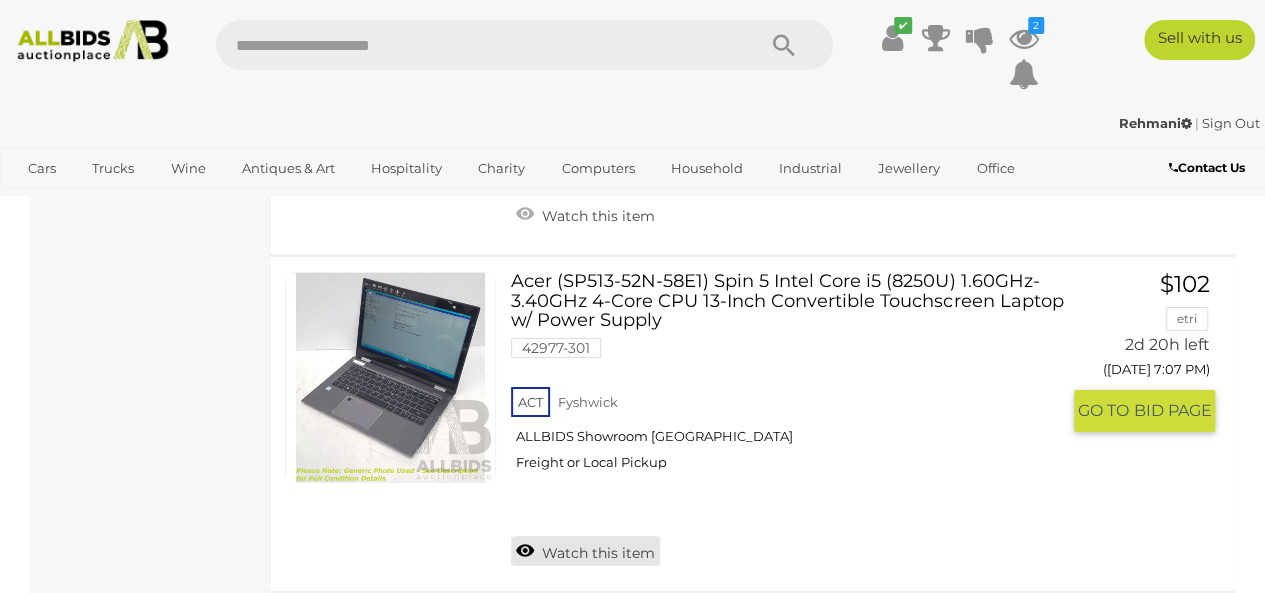 click on "Watch this item" at bounding box center (585, 551) 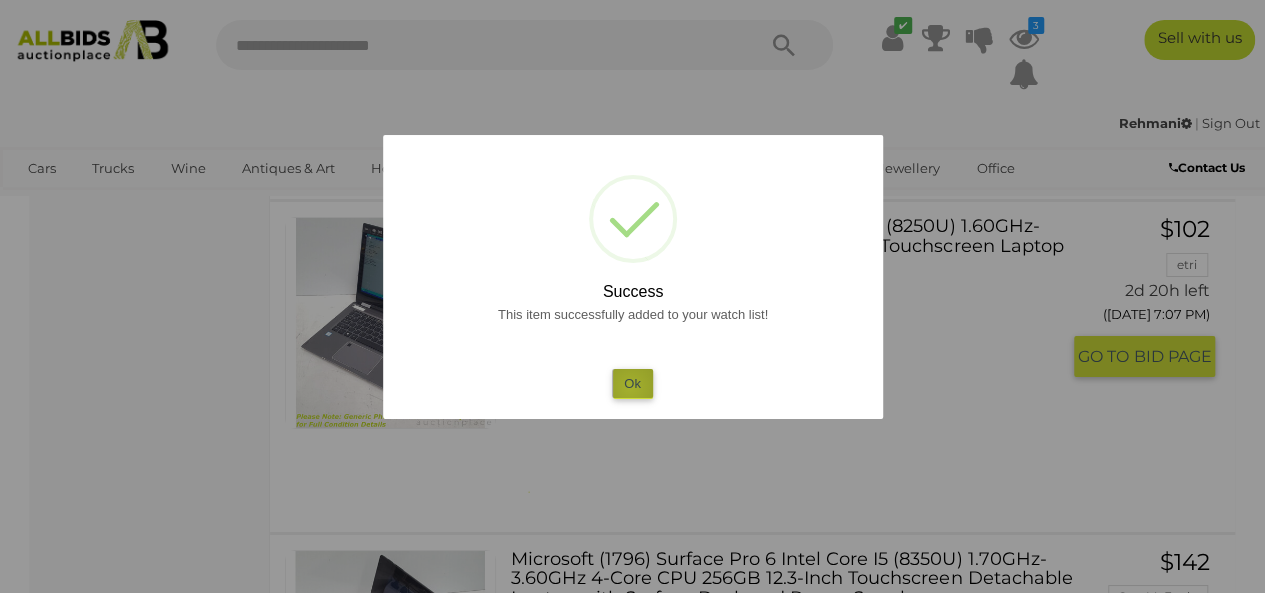click on "Ok" at bounding box center (632, 383) 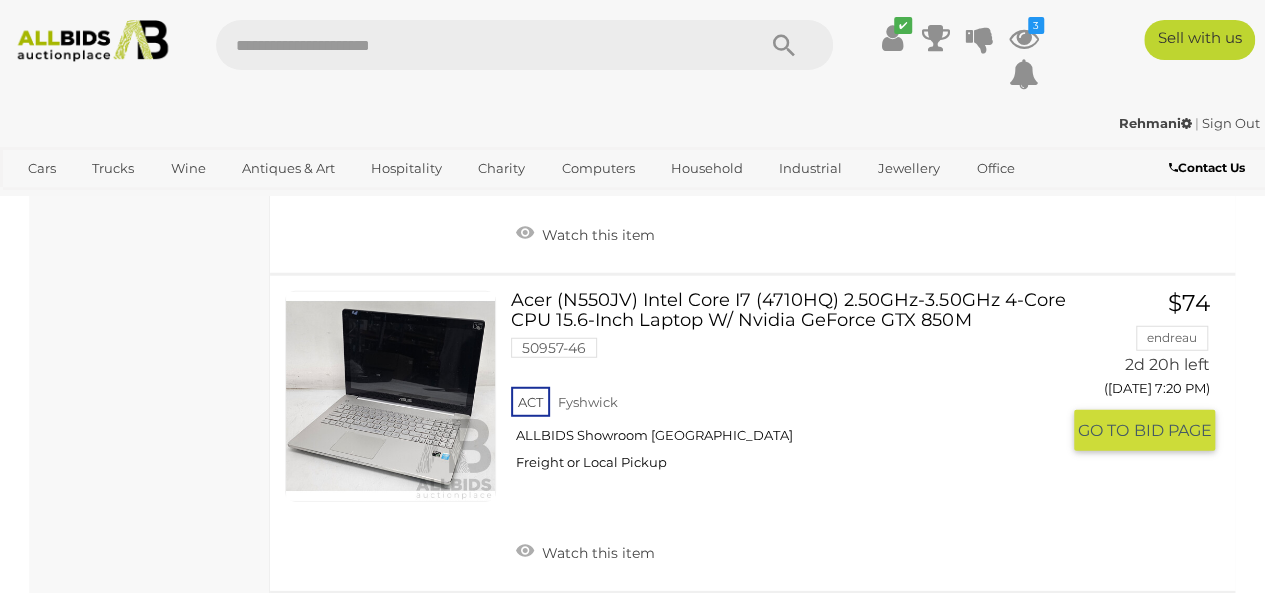 scroll, scrollTop: 6360, scrollLeft: 0, axis: vertical 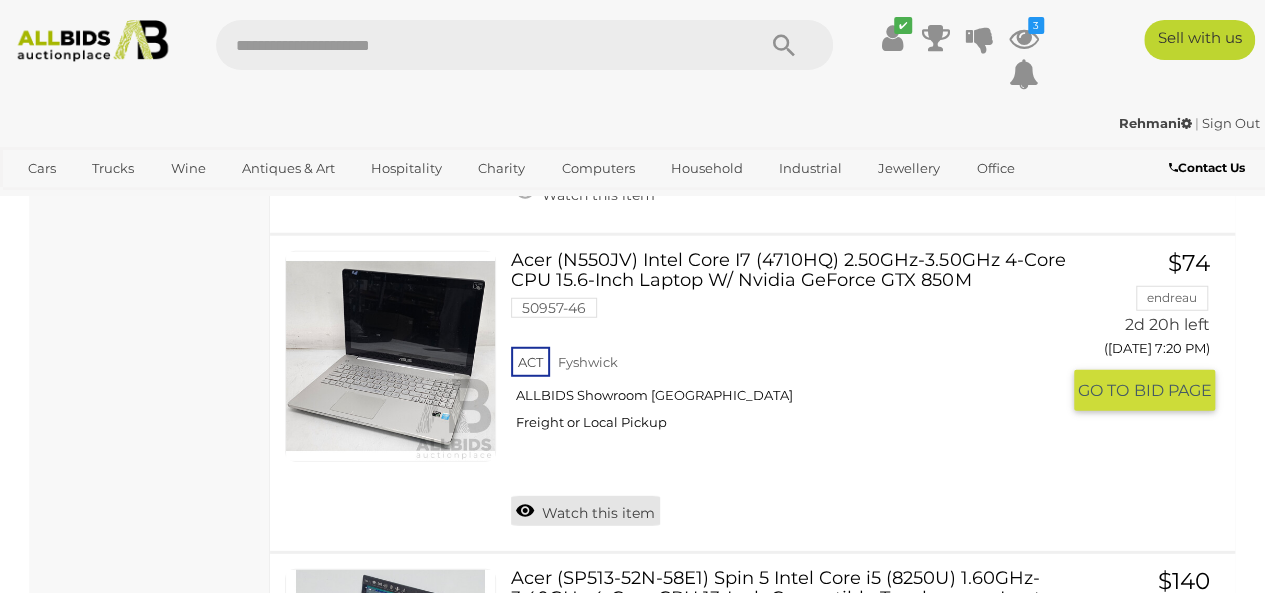 click on "Watch this item" at bounding box center (585, 511) 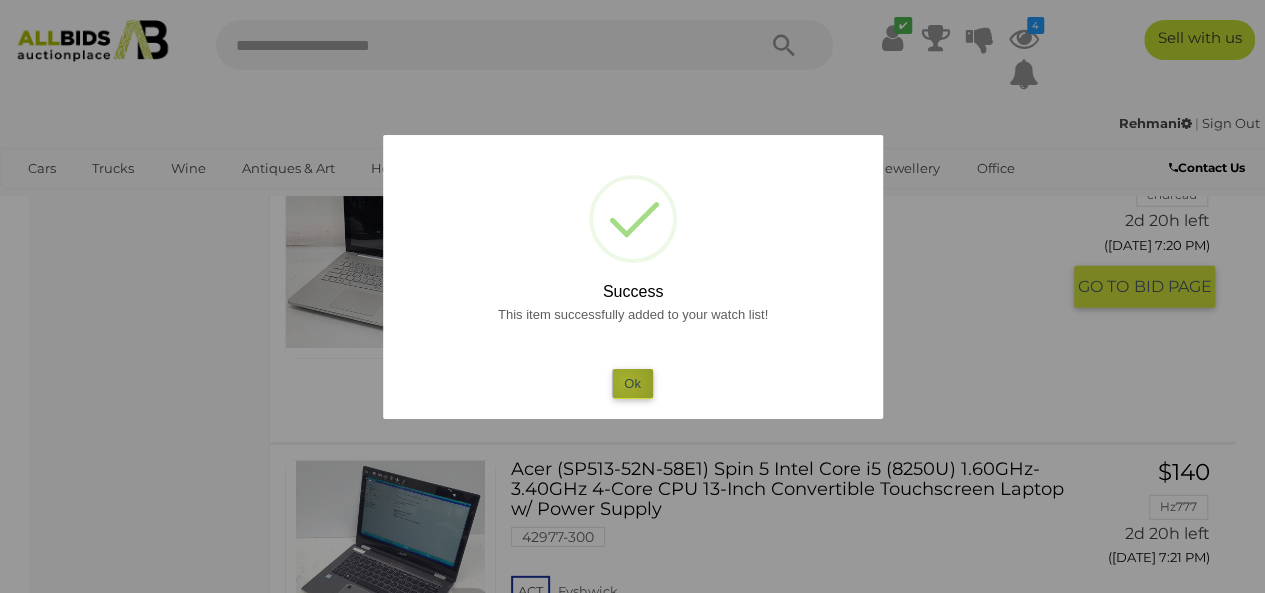 click on "Ok" at bounding box center [632, 383] 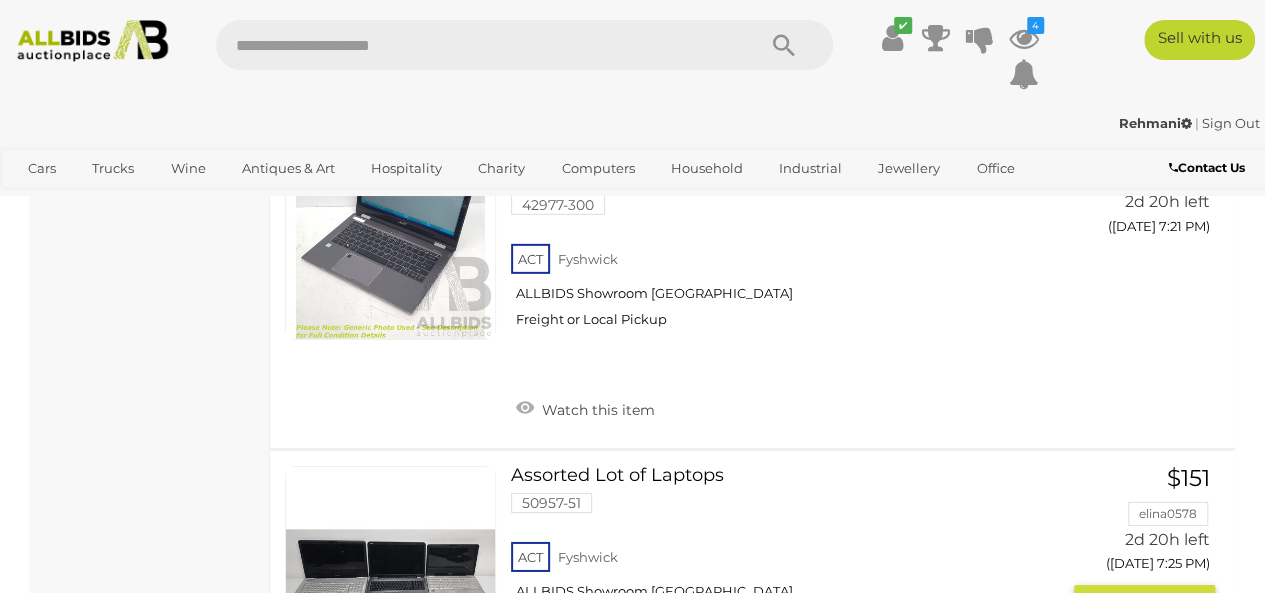 scroll, scrollTop: 7040, scrollLeft: 0, axis: vertical 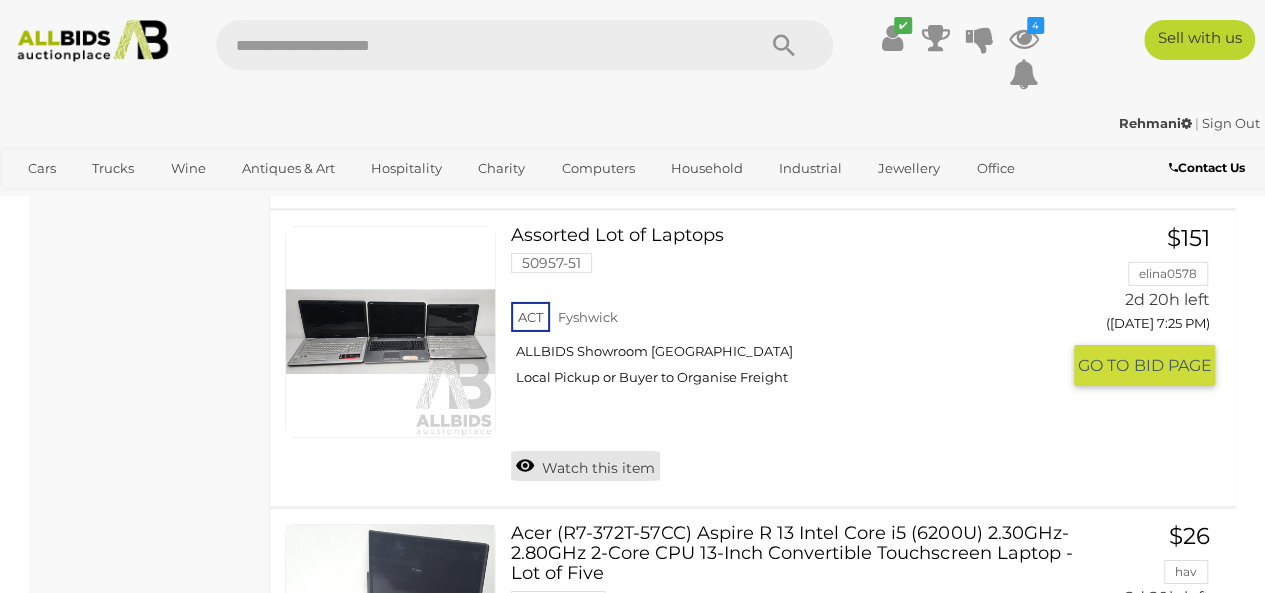 click on "Watch this item" at bounding box center [585, 466] 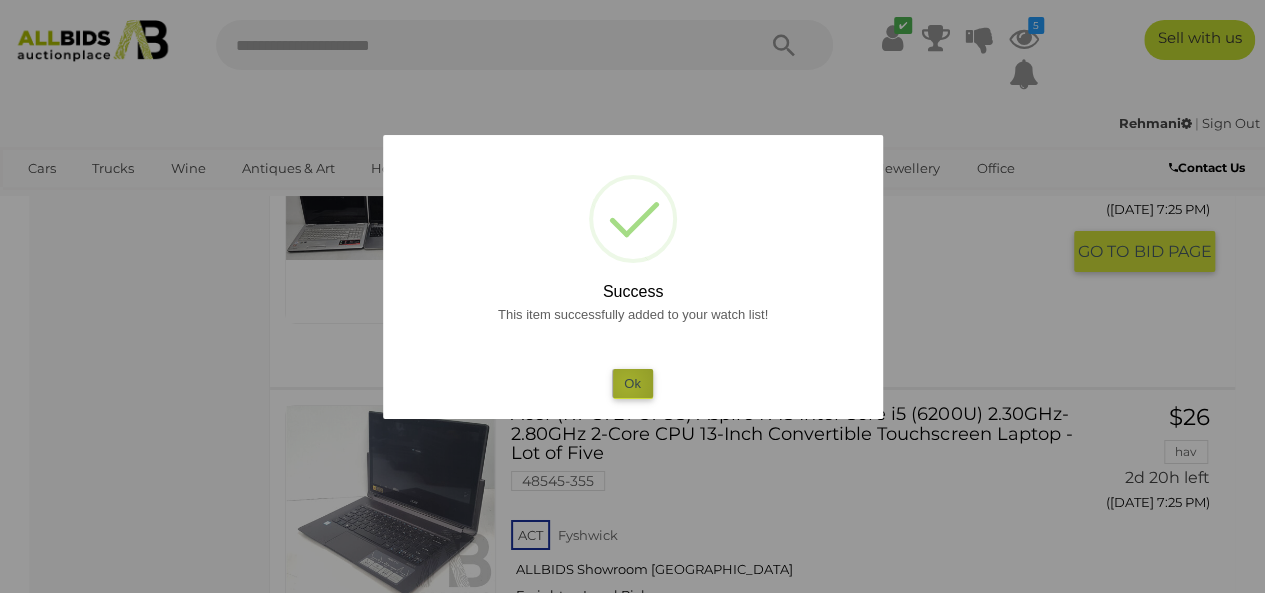 click on "Ok" at bounding box center [632, 383] 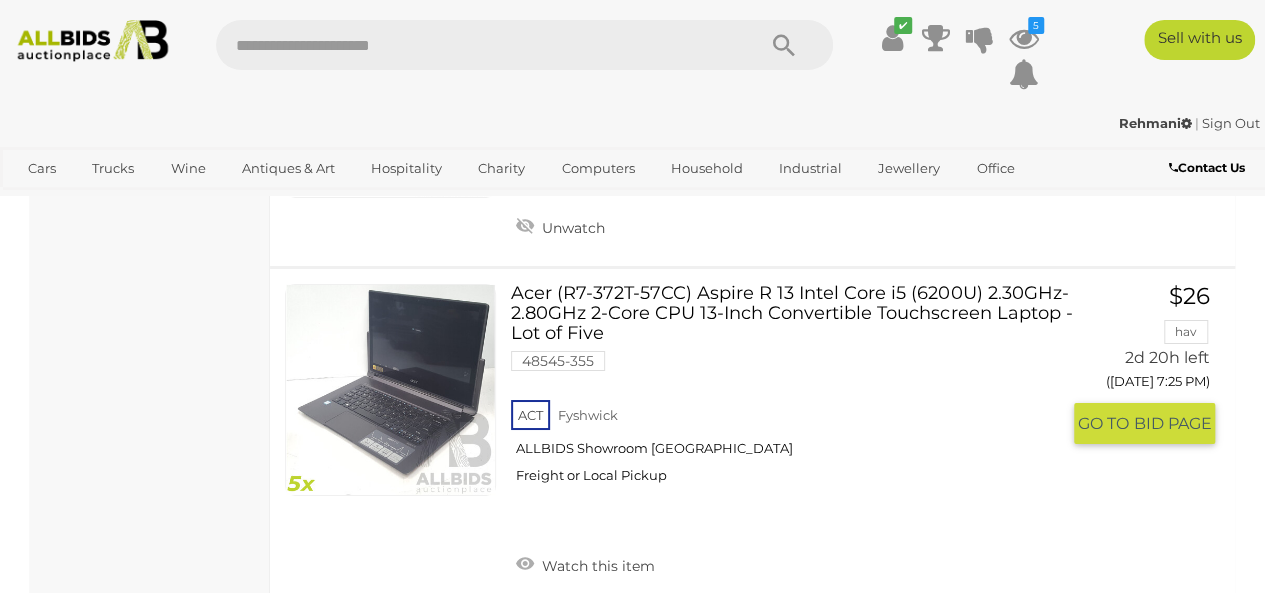 scroll, scrollTop: 7320, scrollLeft: 0, axis: vertical 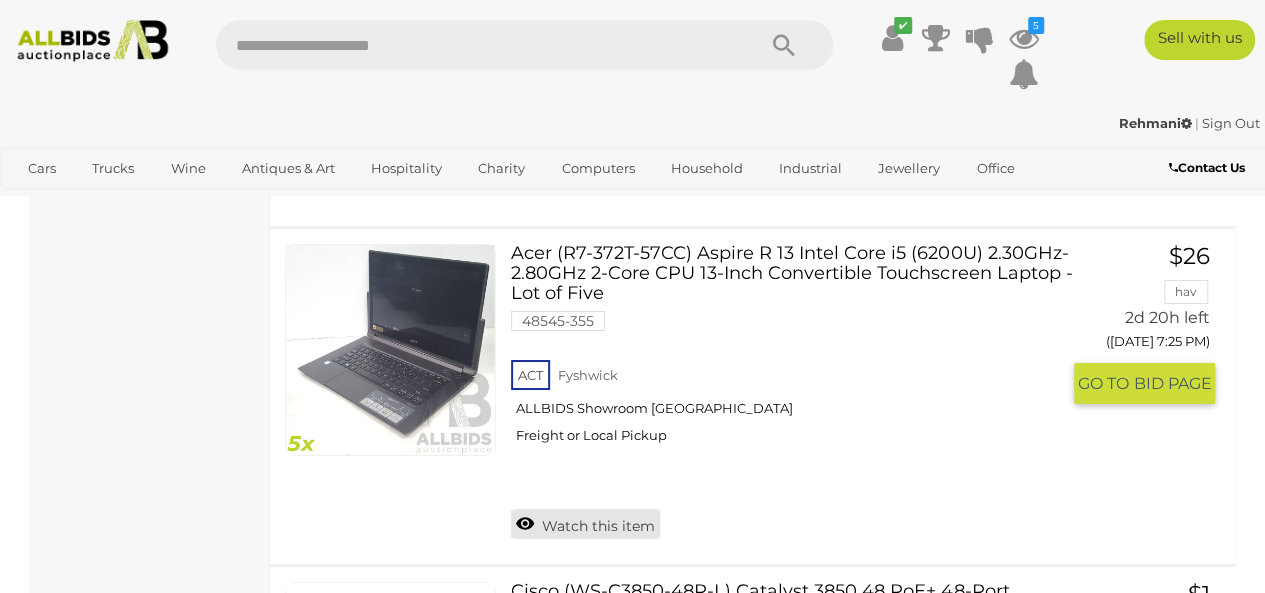 click on "Watch this item" at bounding box center [585, 524] 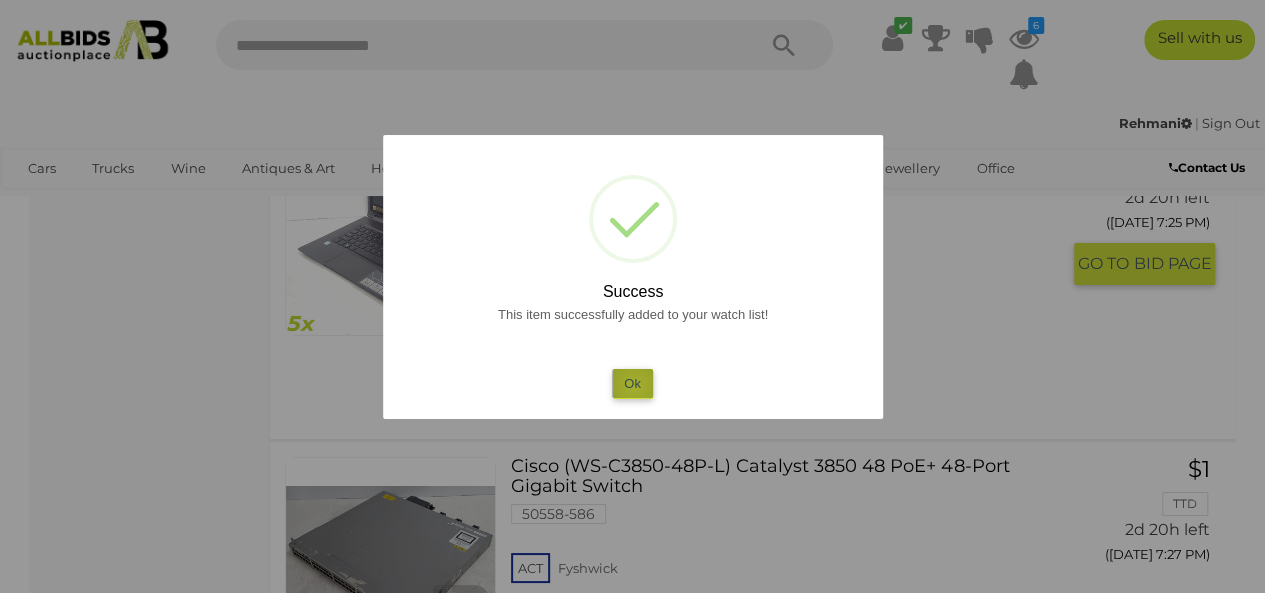 click on "Ok" at bounding box center [632, 383] 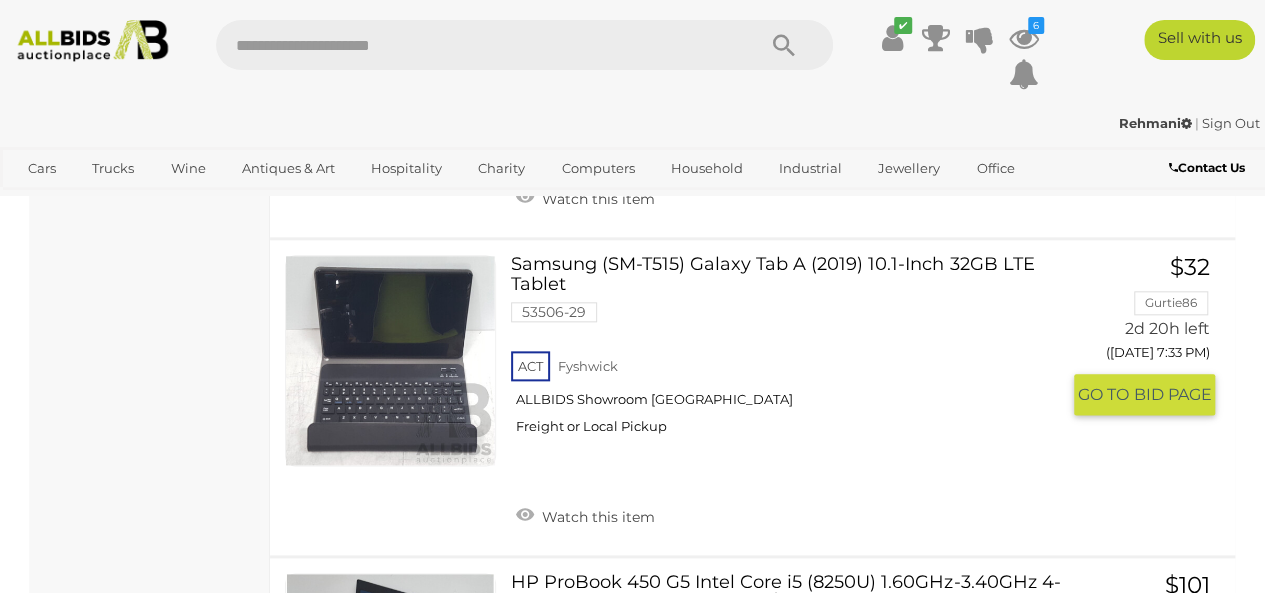 scroll, scrollTop: 8600, scrollLeft: 0, axis: vertical 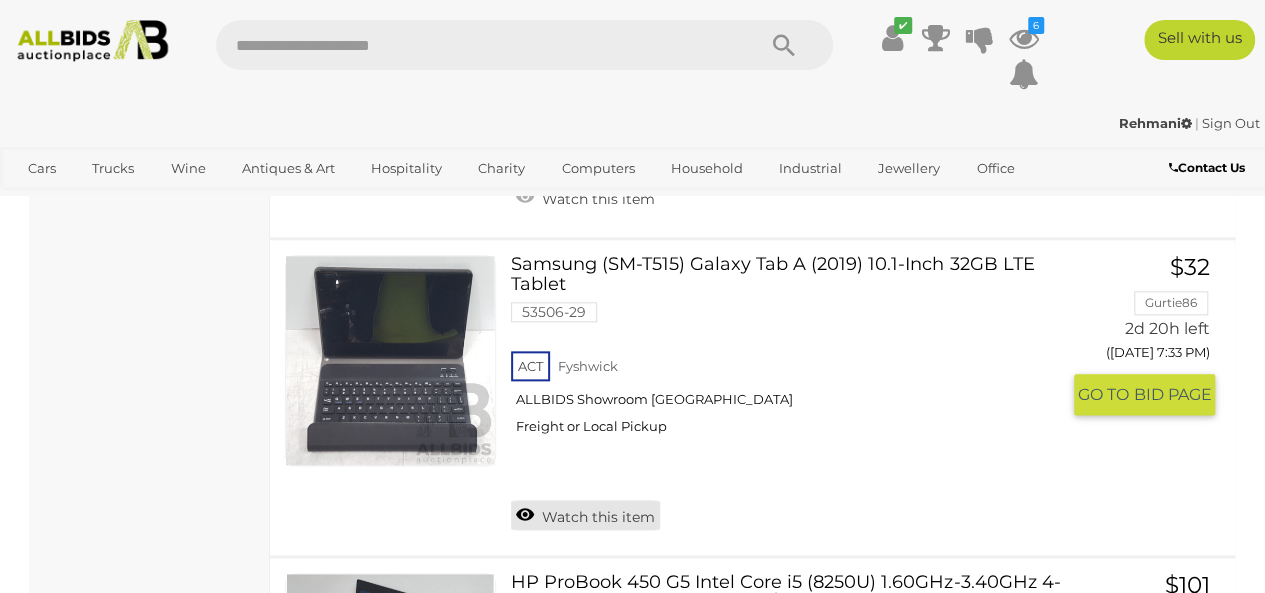click on "Watch this item" at bounding box center [585, 515] 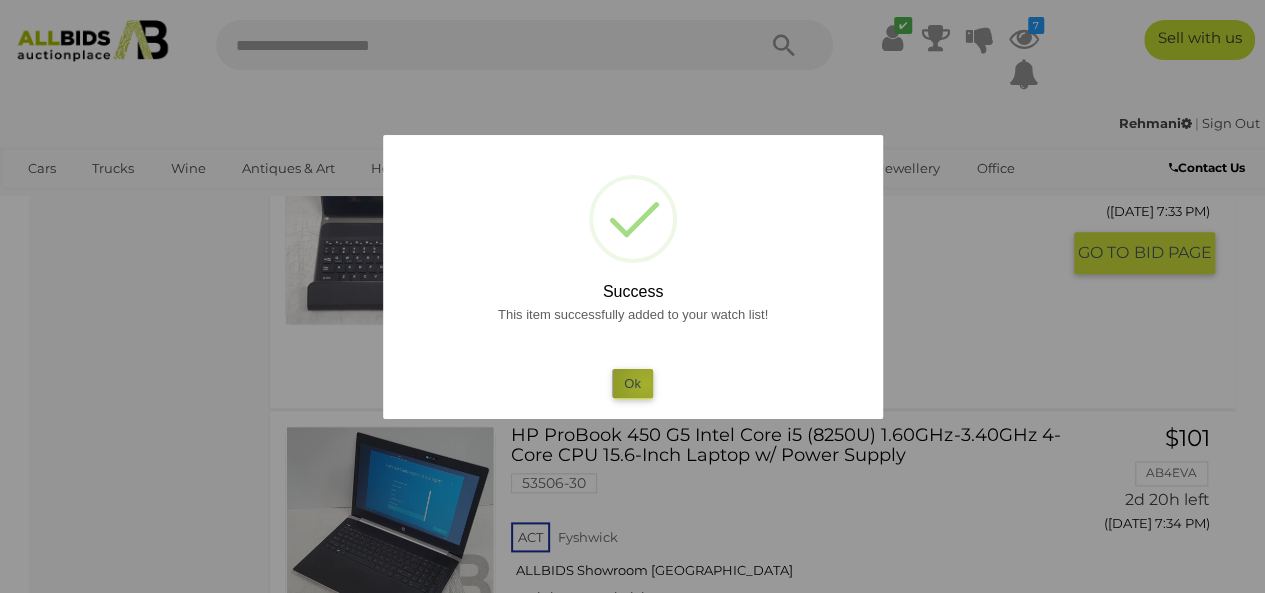 click on "Ok" at bounding box center [632, 383] 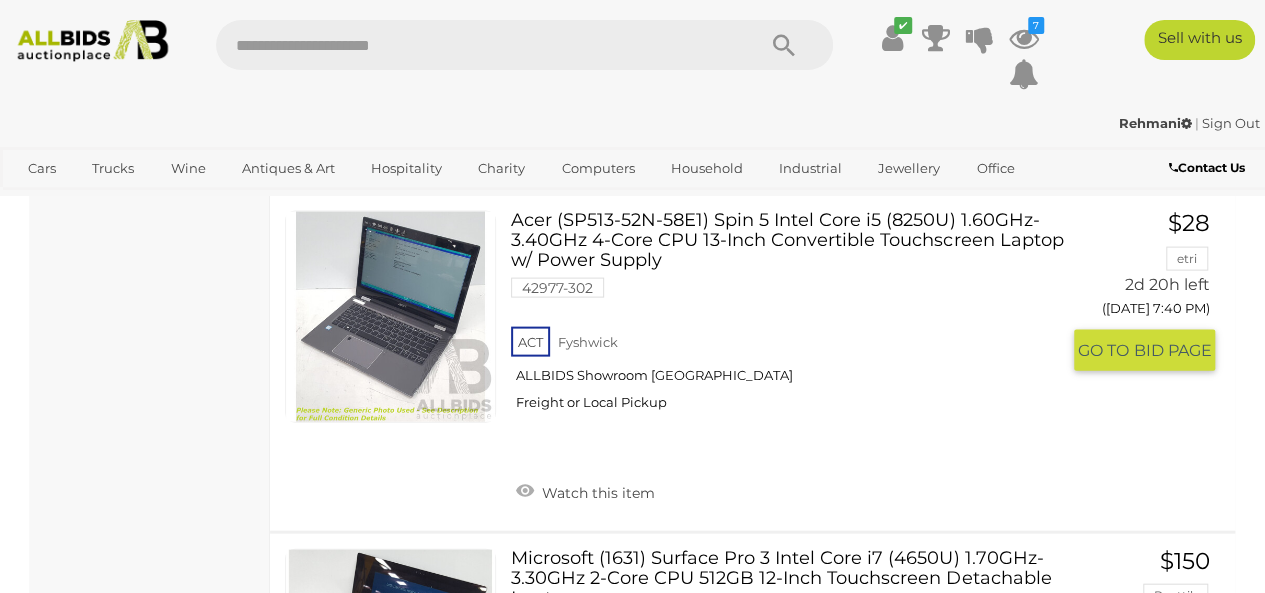 scroll, scrollTop: 9600, scrollLeft: 0, axis: vertical 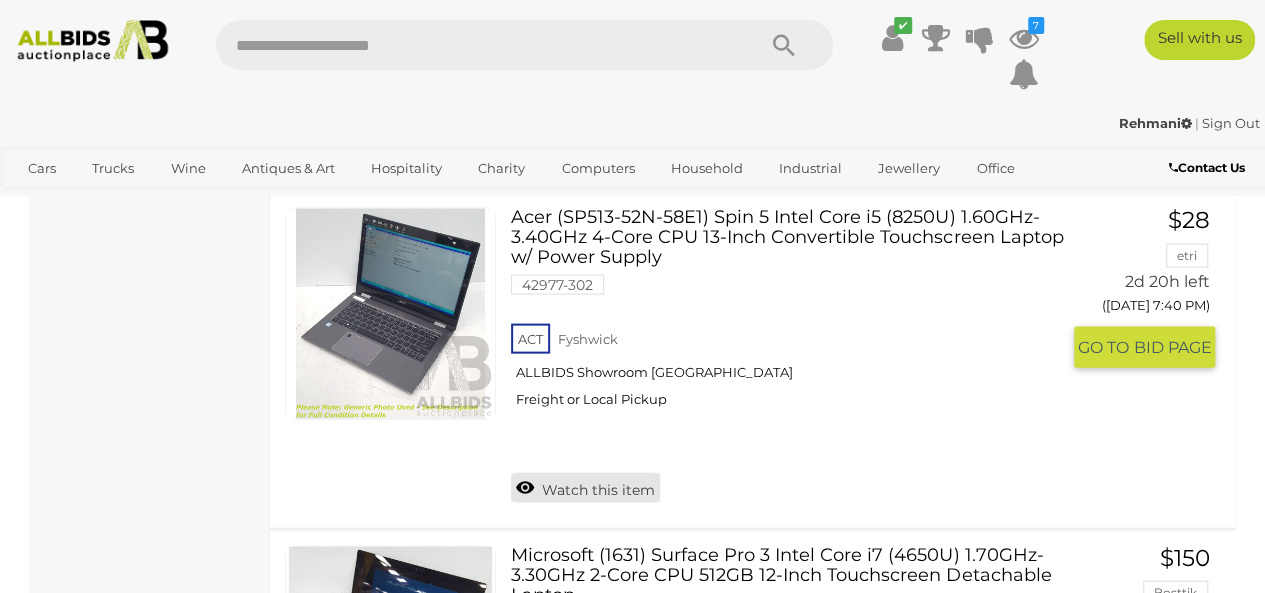 click on "Watch this item" at bounding box center (585, 488) 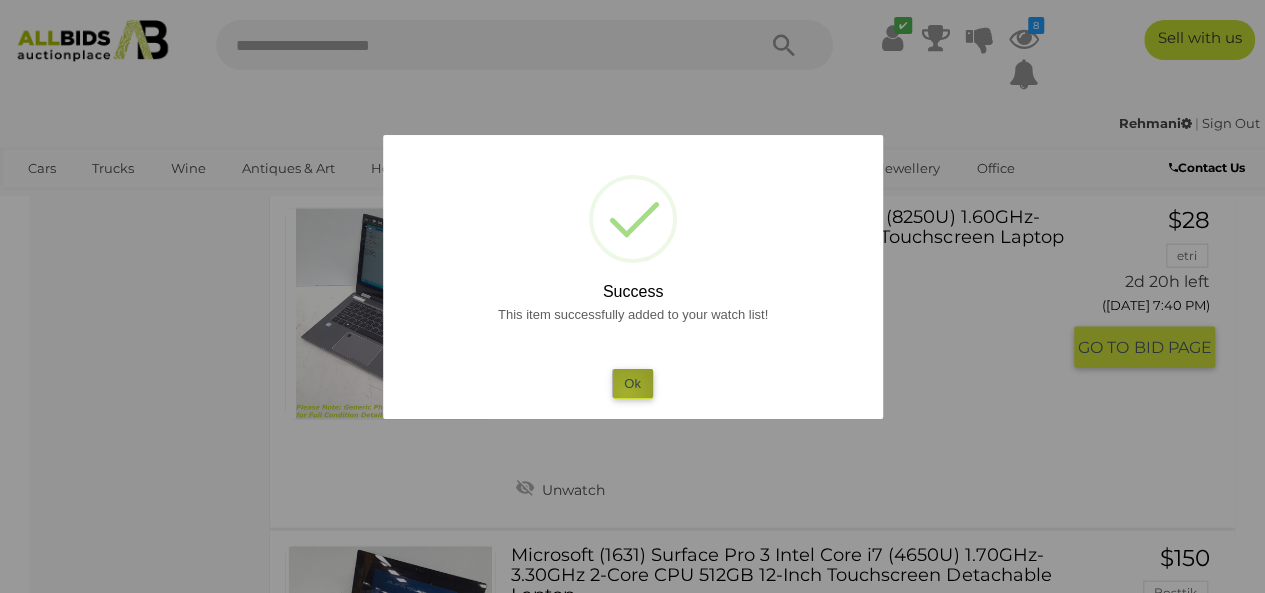 click on "Ok" at bounding box center [632, 383] 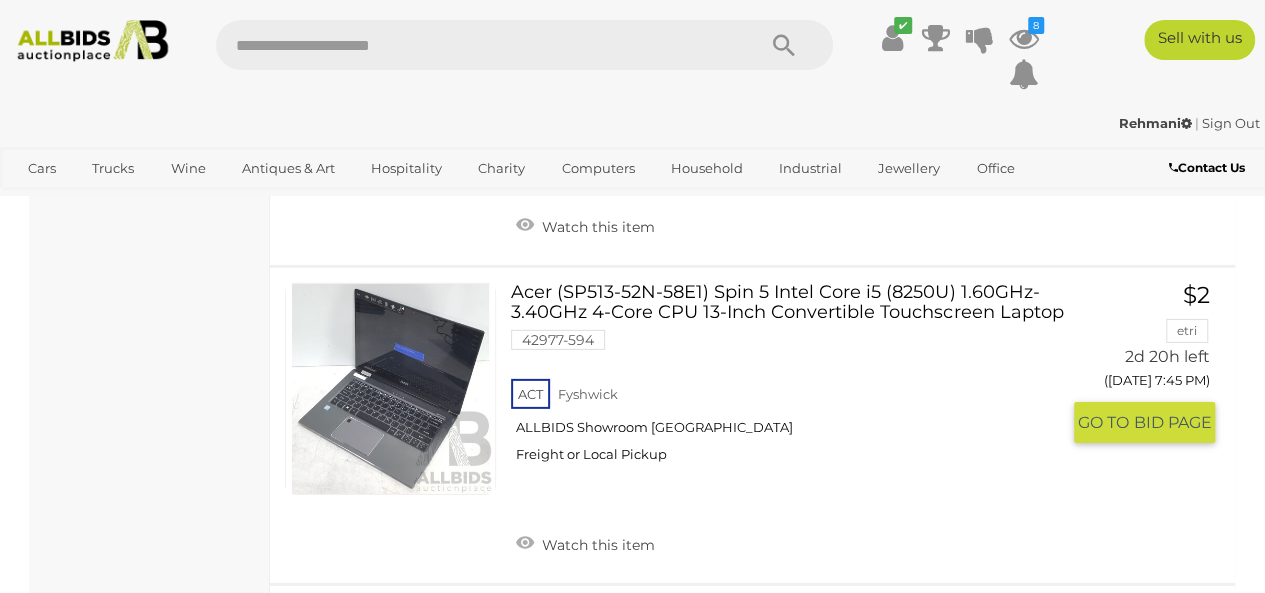 scroll, scrollTop: 10520, scrollLeft: 0, axis: vertical 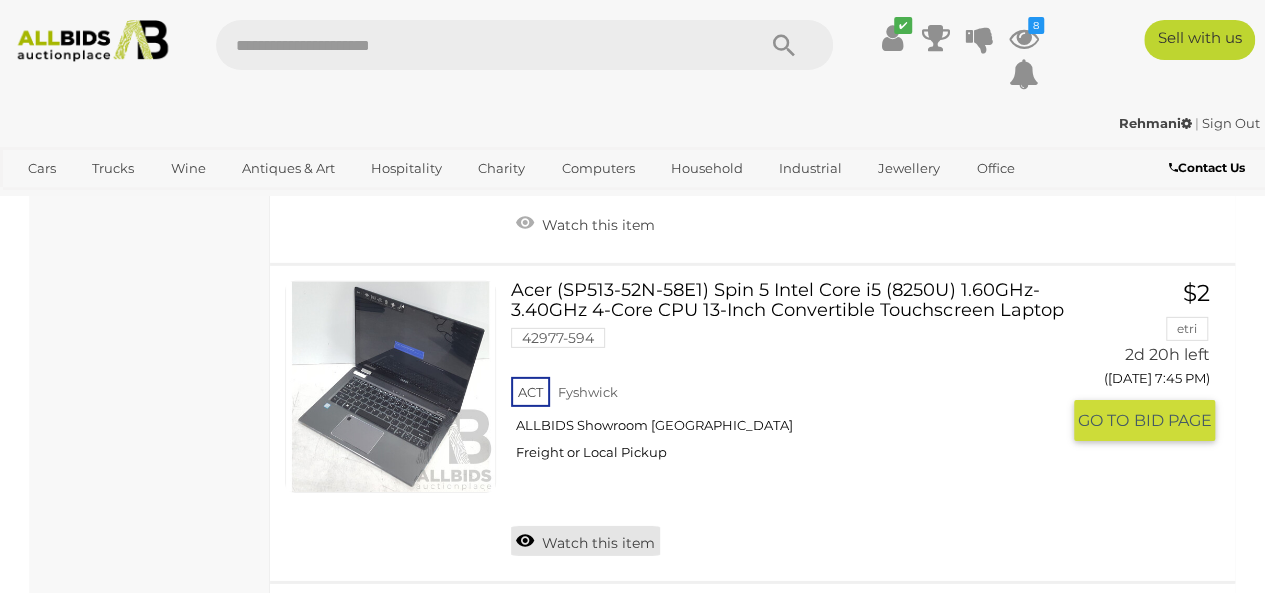 click on "Watch this item" at bounding box center [585, 541] 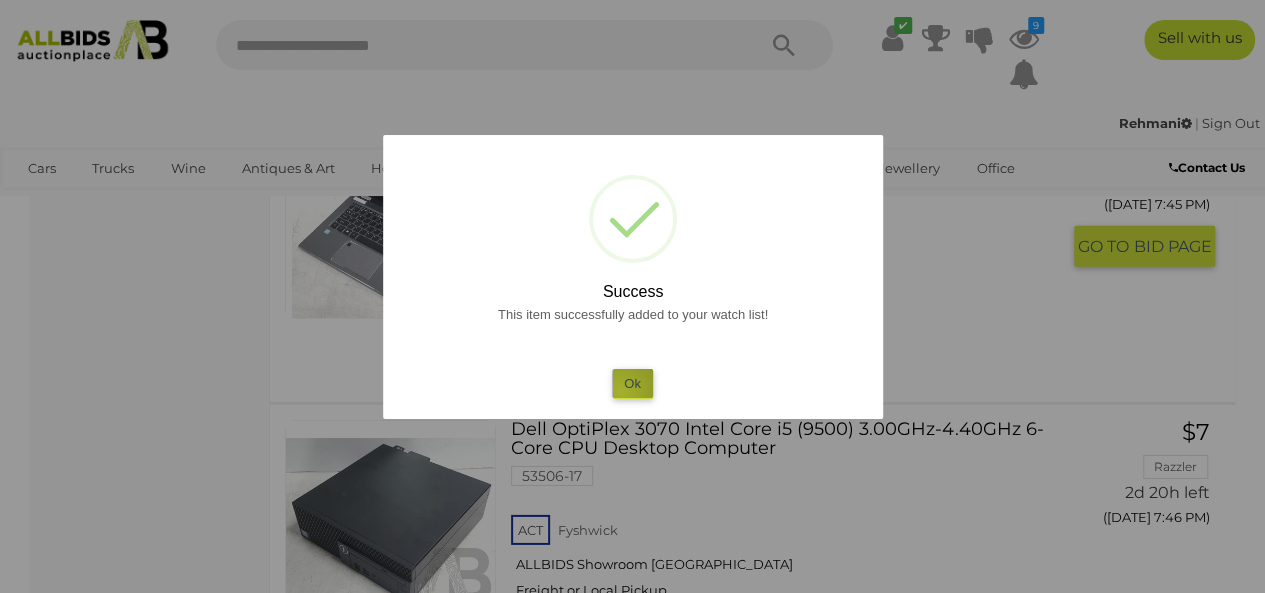click on "Ok" at bounding box center [632, 383] 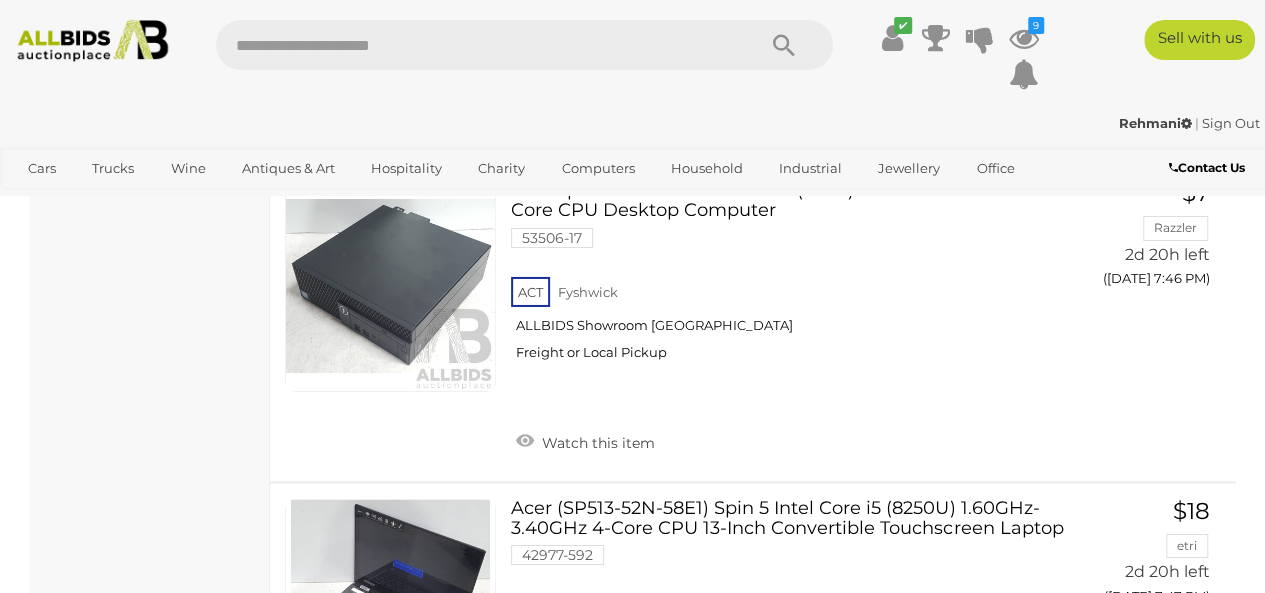 scroll, scrollTop: 11240, scrollLeft: 0, axis: vertical 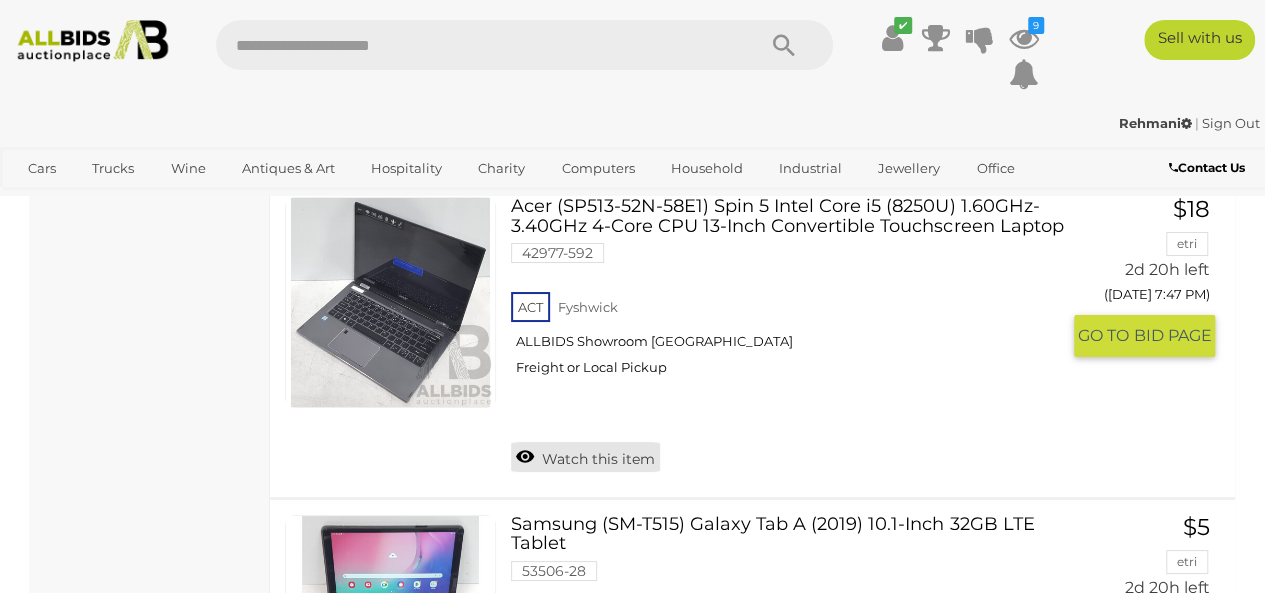 click on "Watch this item" at bounding box center [585, 457] 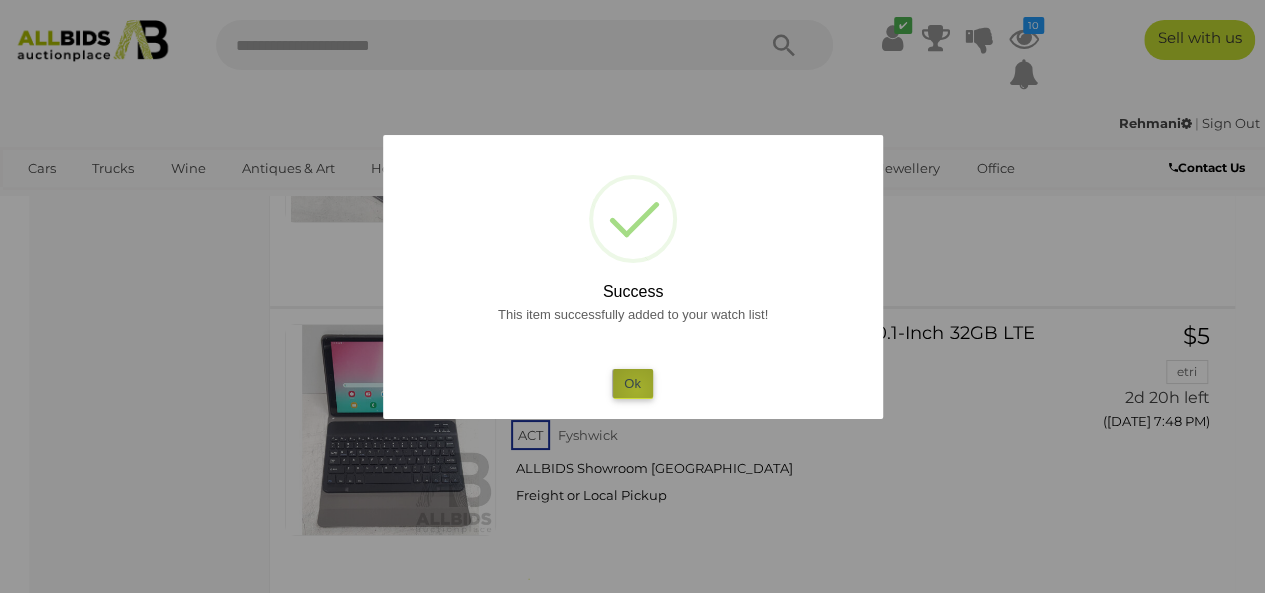 click on "Ok" at bounding box center (632, 383) 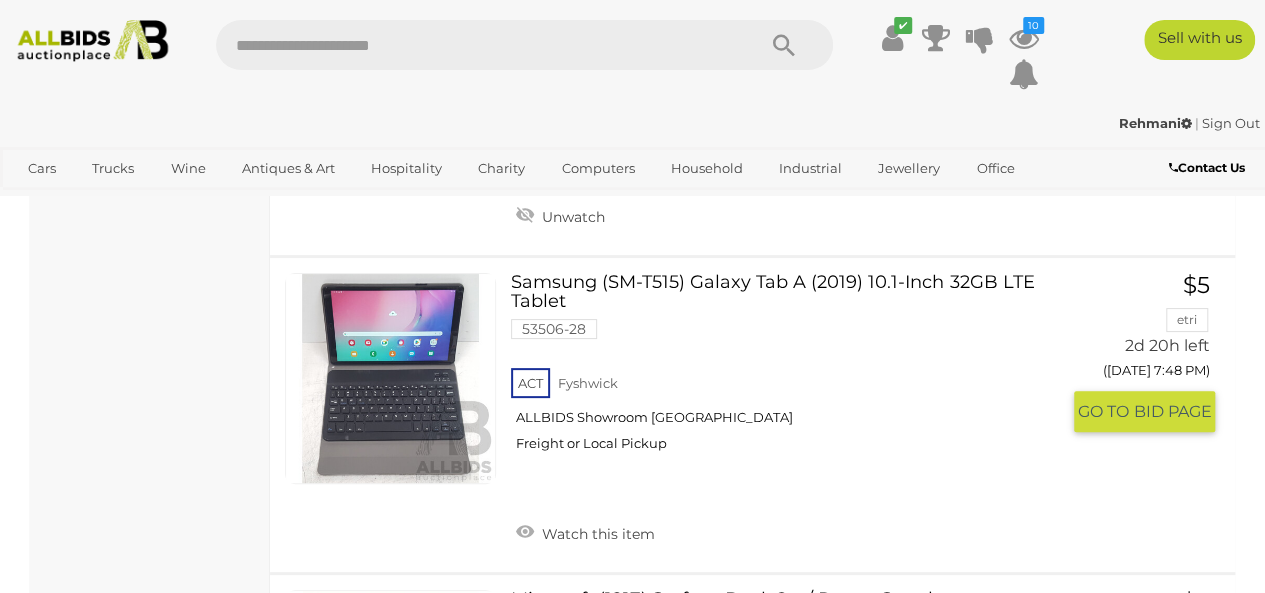 scroll, scrollTop: 11480, scrollLeft: 0, axis: vertical 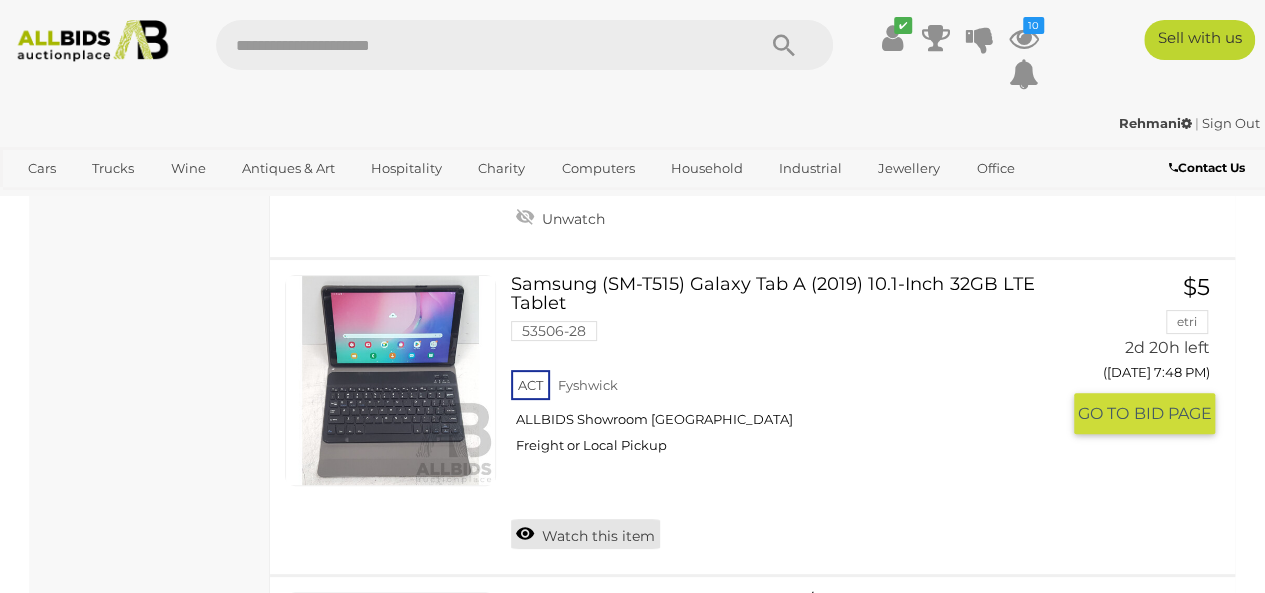 click on "Watch this item" at bounding box center (585, 534) 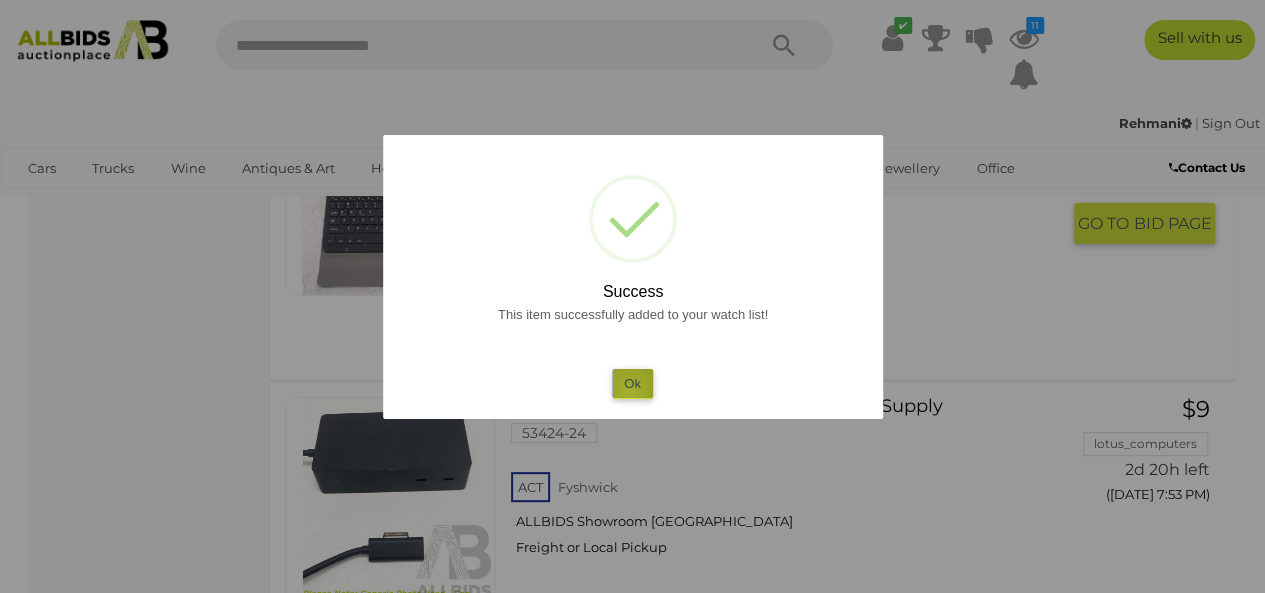 click on "Ok" at bounding box center [632, 383] 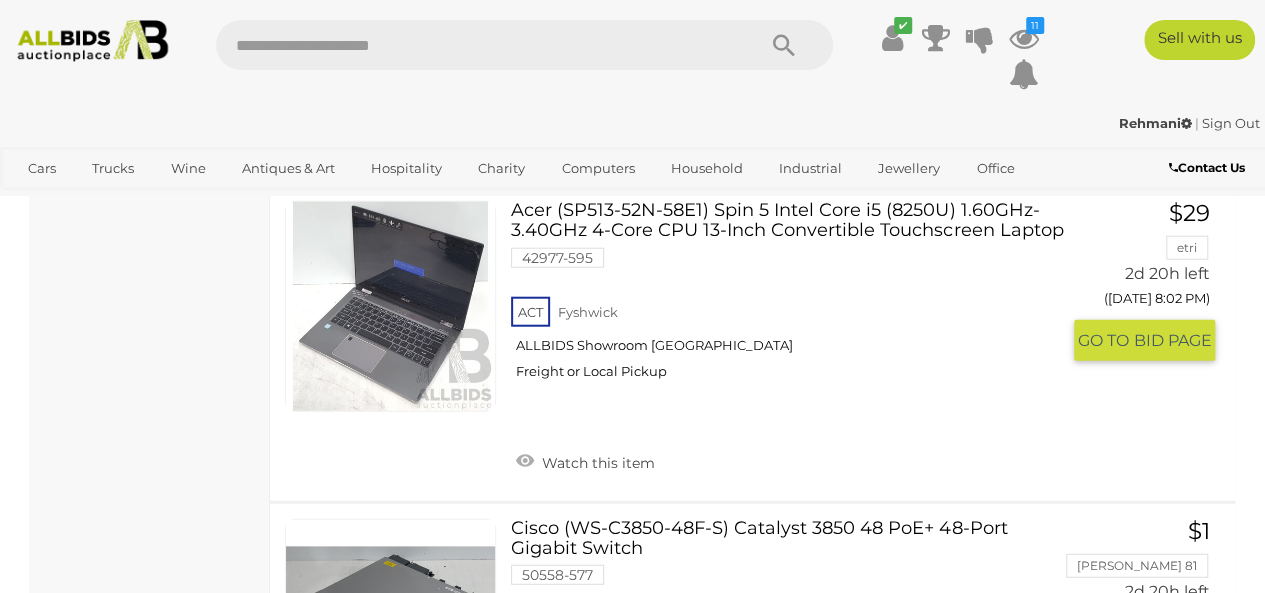 scroll, scrollTop: 13760, scrollLeft: 0, axis: vertical 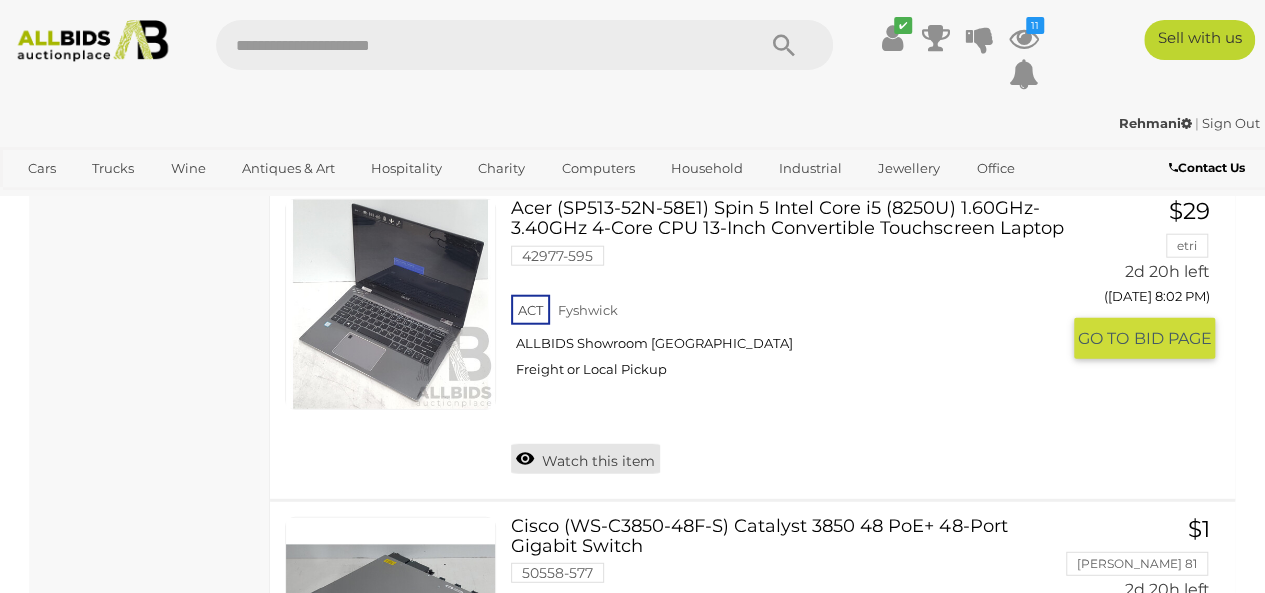 click on "Watch this item" at bounding box center (585, 459) 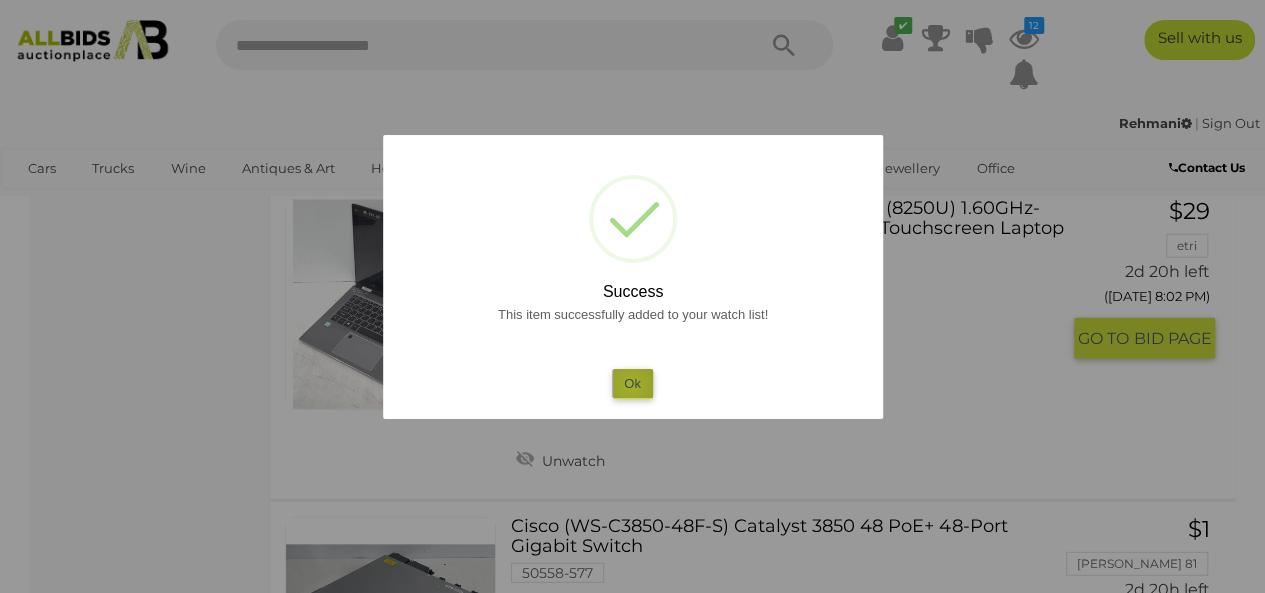 click on "Ok" at bounding box center [632, 383] 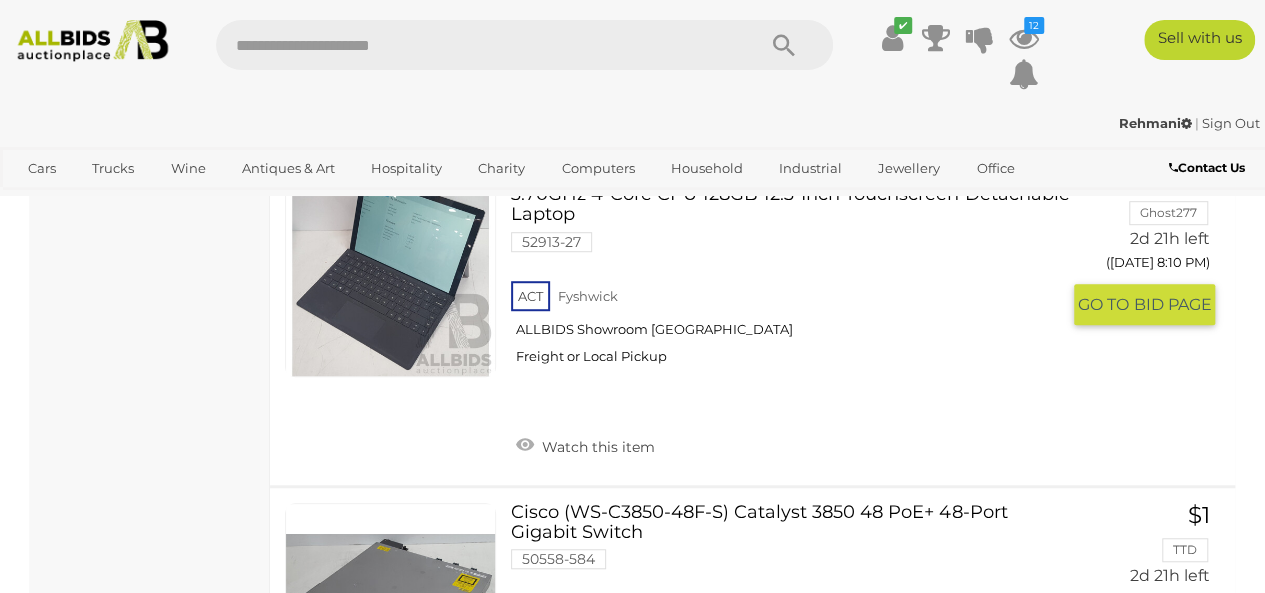 scroll, scrollTop: 15760, scrollLeft: 0, axis: vertical 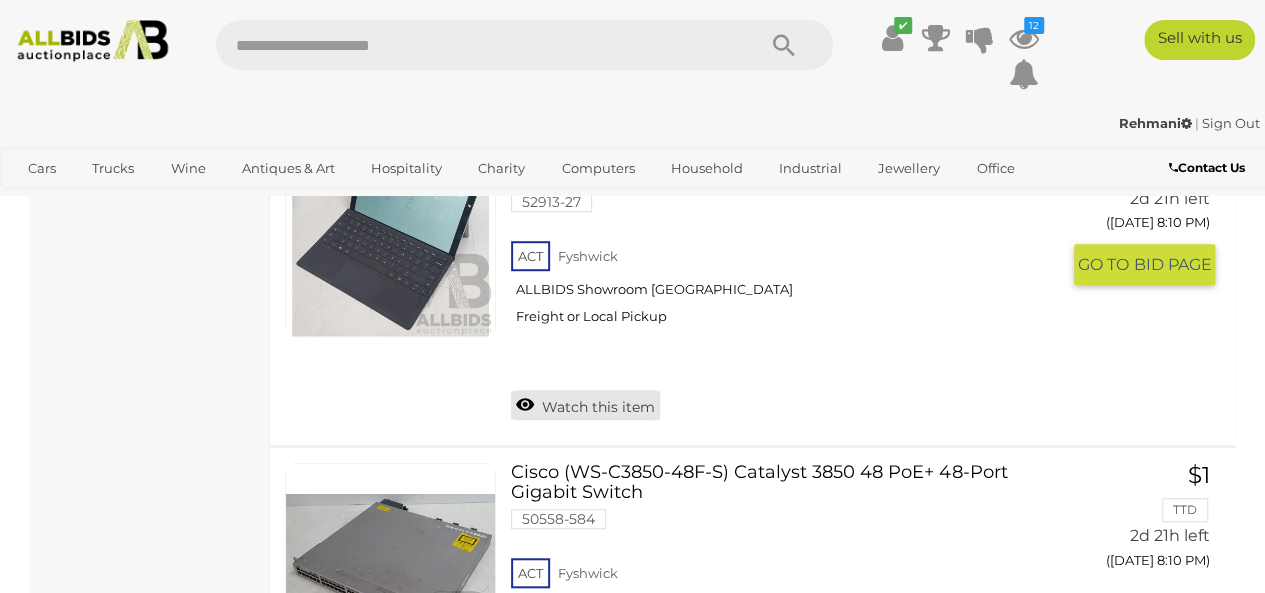 click on "Watch this item" at bounding box center (585, 405) 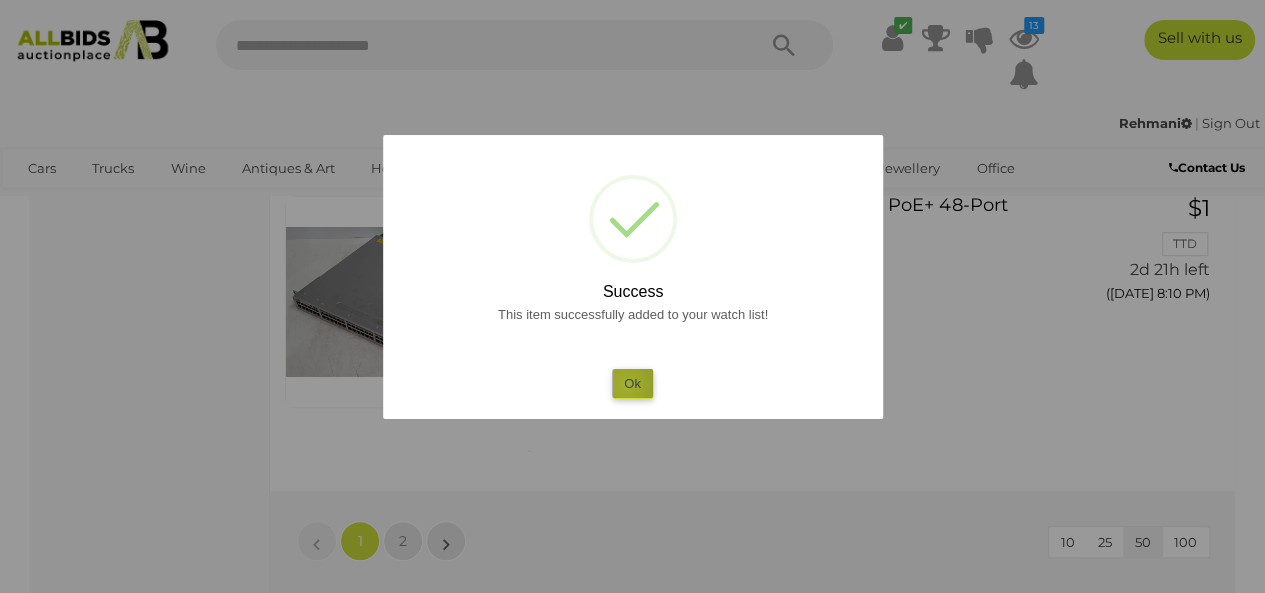 click on "Ok" at bounding box center [632, 383] 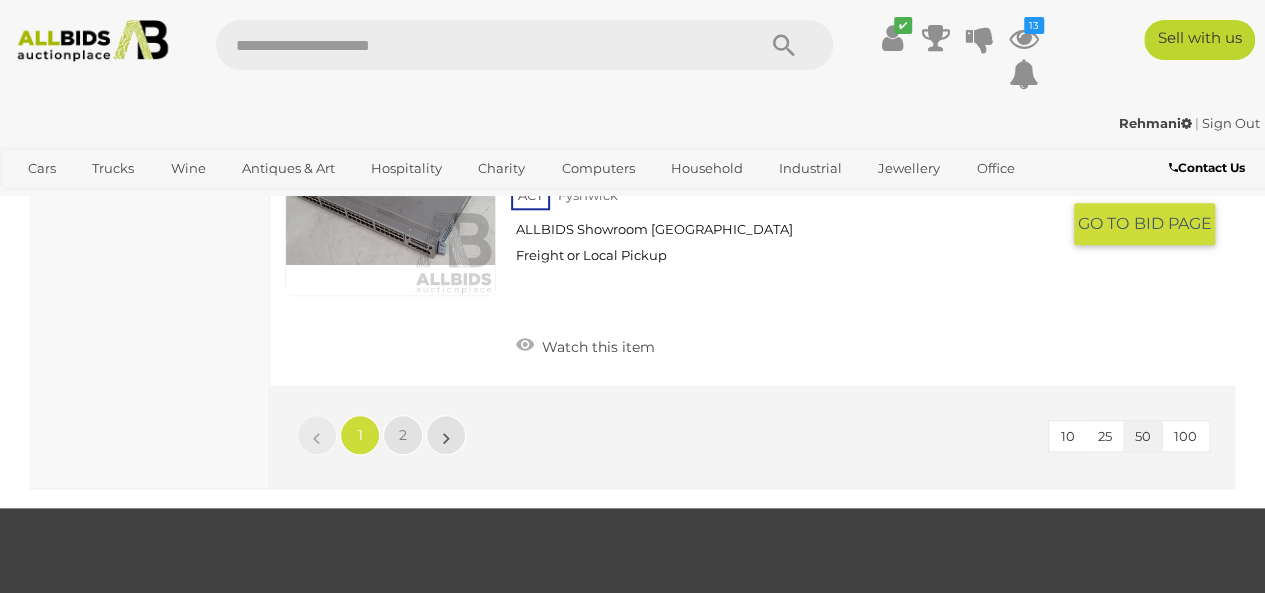 scroll, scrollTop: 16240, scrollLeft: 0, axis: vertical 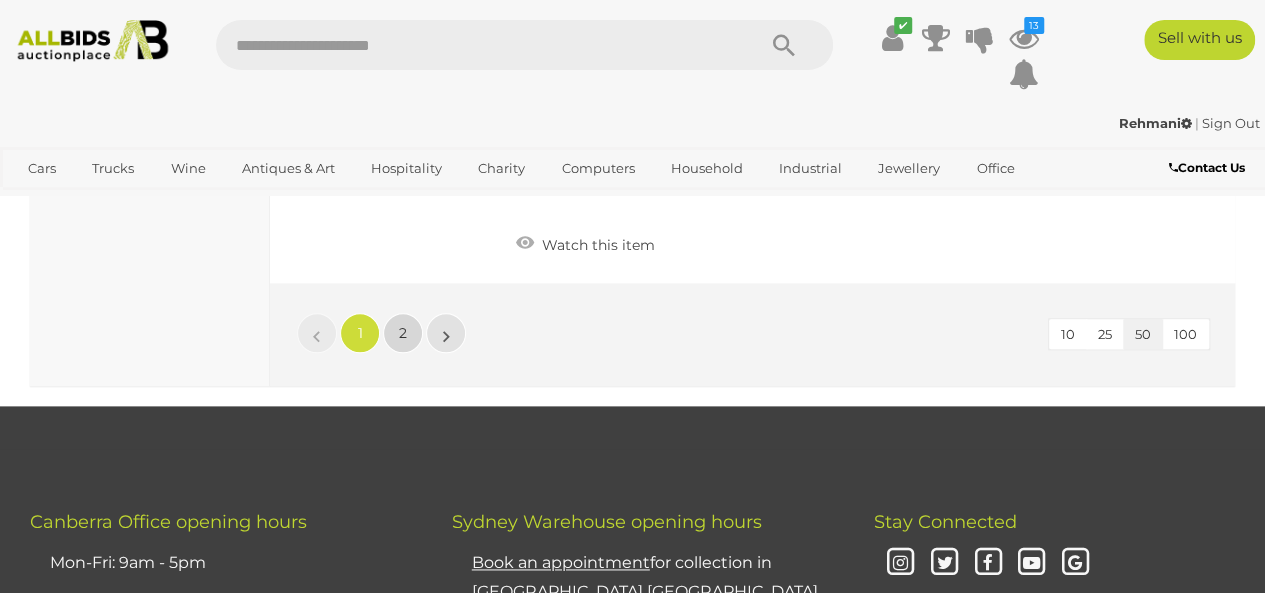 click on "2" at bounding box center [403, 333] 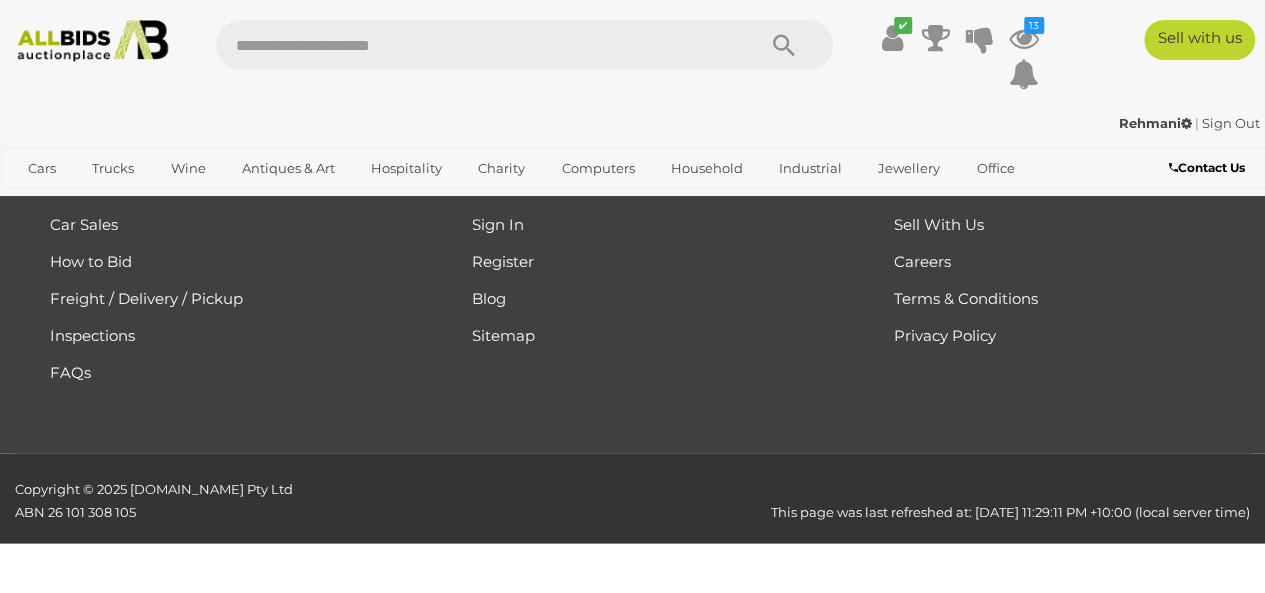 scroll, scrollTop: 336, scrollLeft: 0, axis: vertical 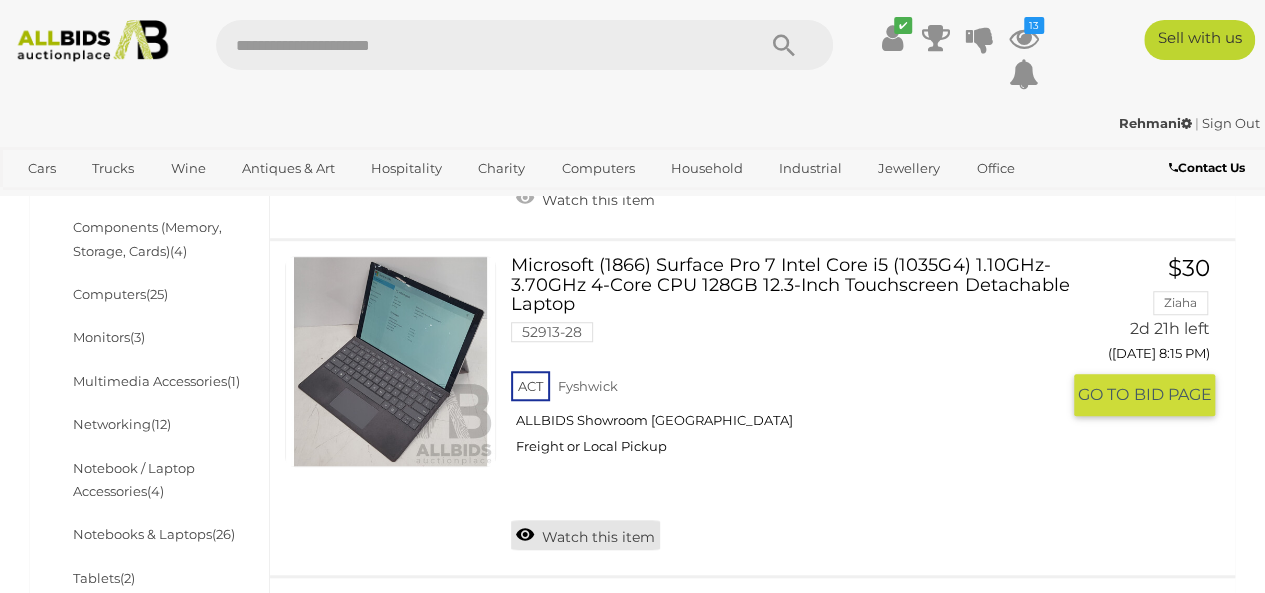 click on "Watch this item" at bounding box center [585, 535] 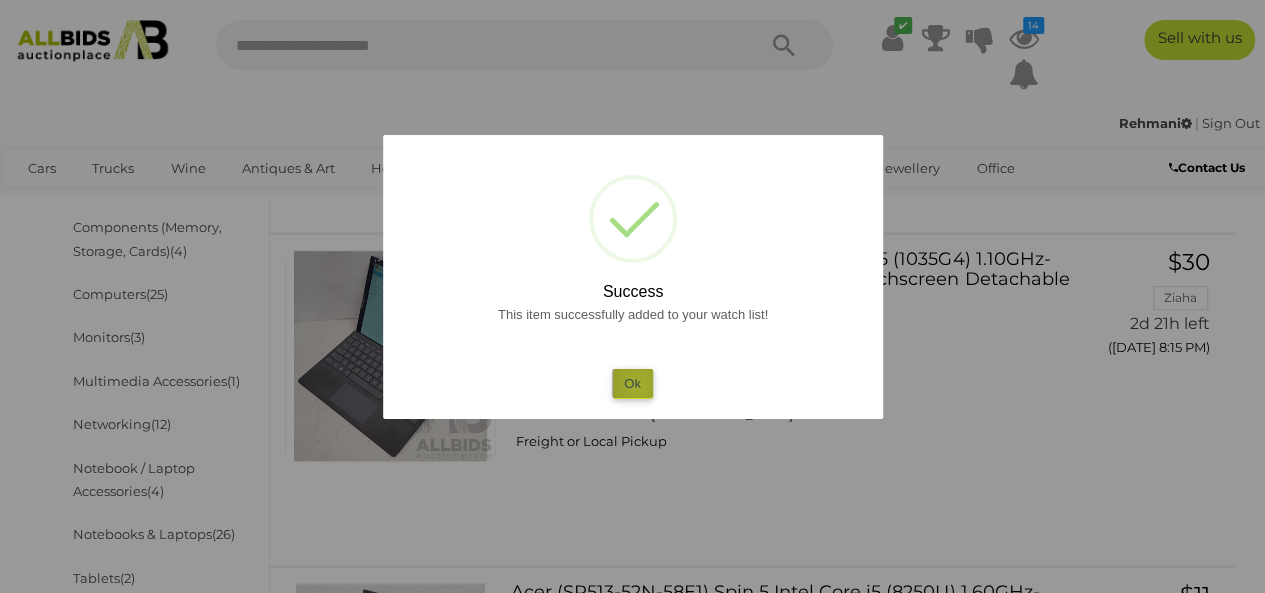 click on "Ok" at bounding box center (632, 383) 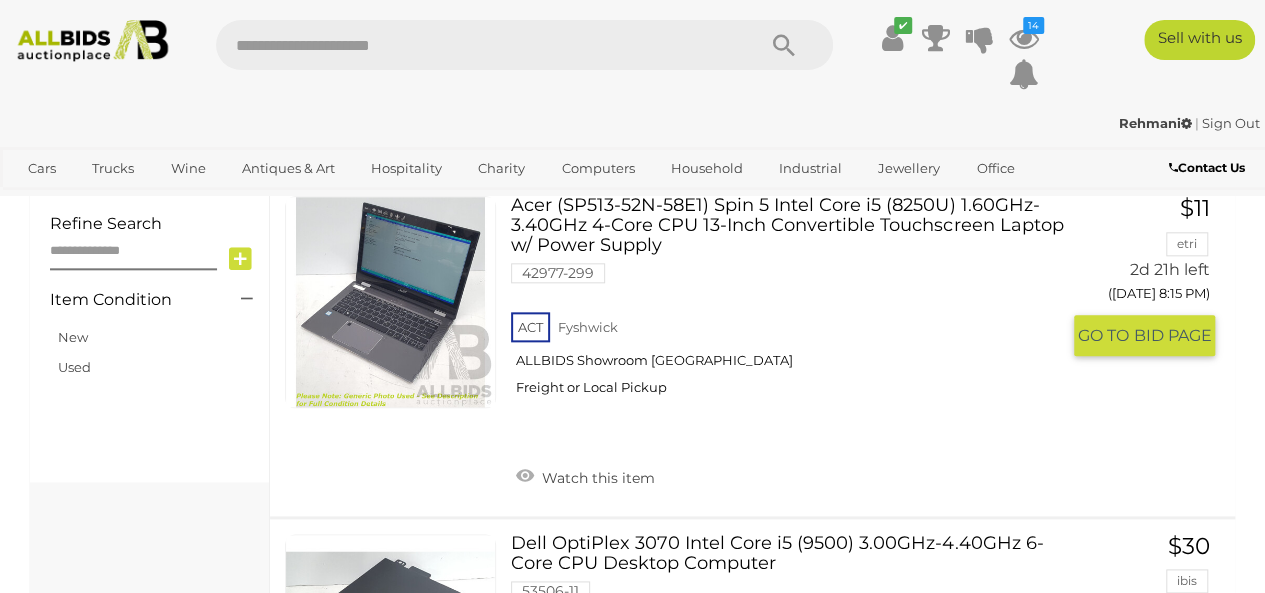 scroll, scrollTop: 1016, scrollLeft: 0, axis: vertical 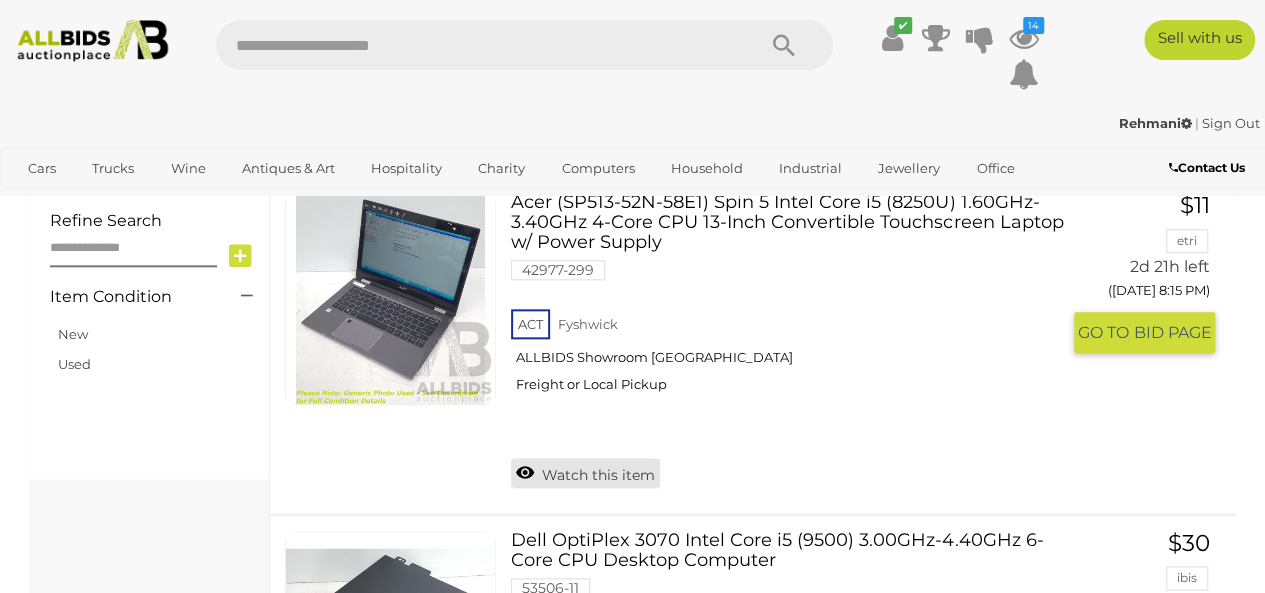 click on "Watch this item" at bounding box center (585, 473) 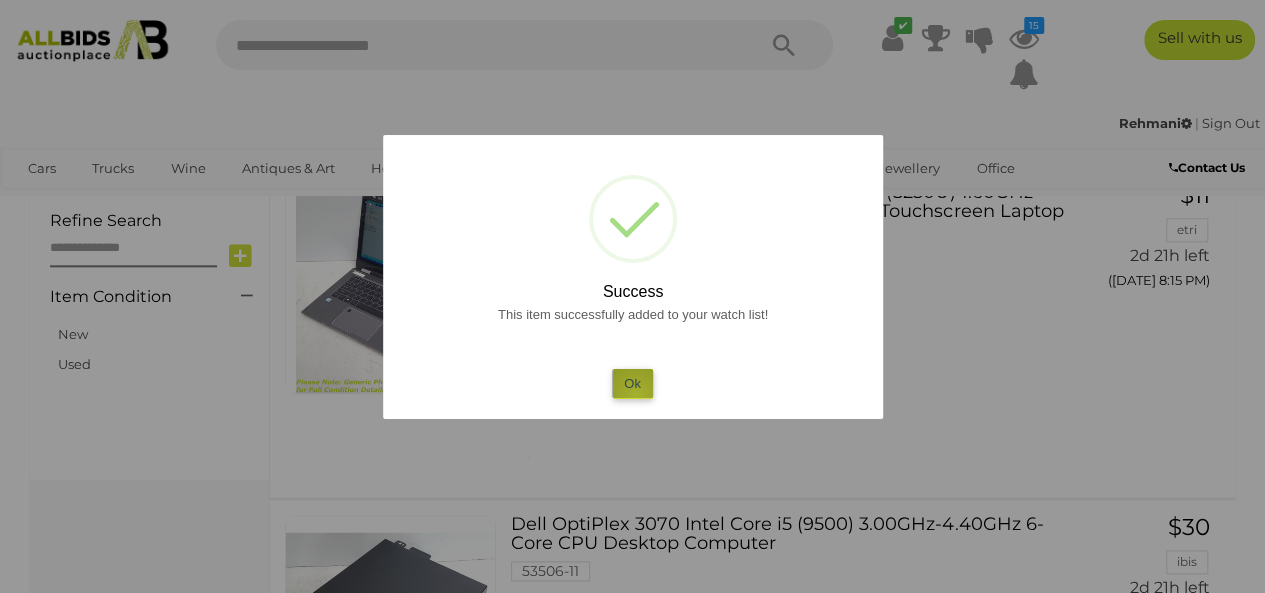 click on "Ok" at bounding box center [632, 383] 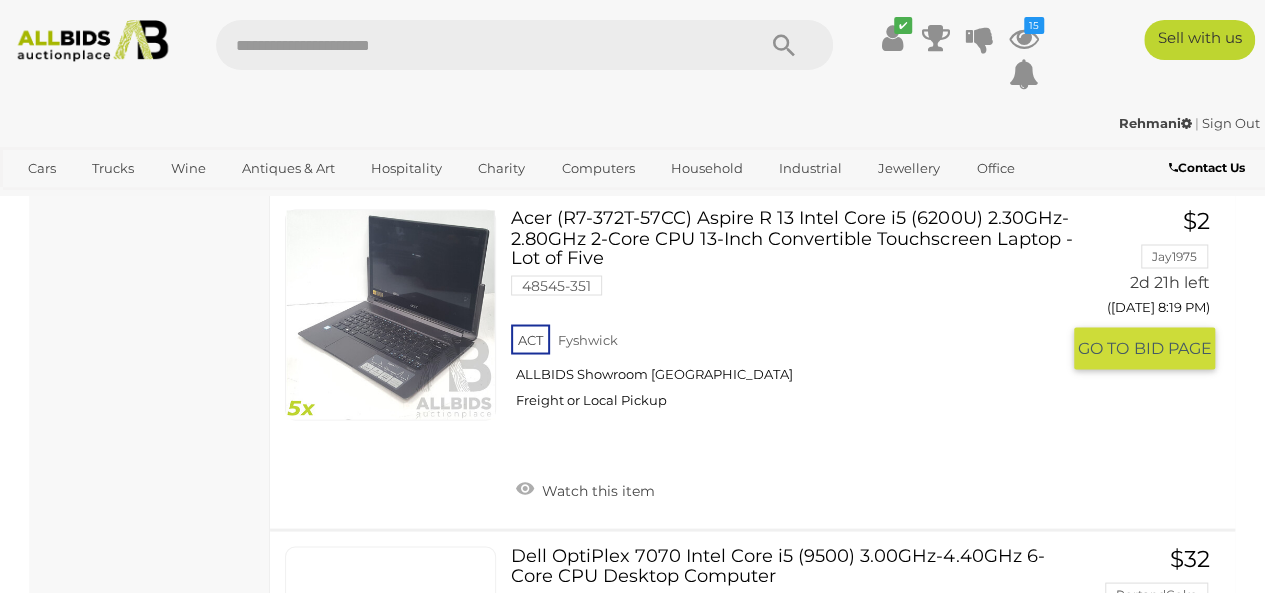 scroll, scrollTop: 1696, scrollLeft: 0, axis: vertical 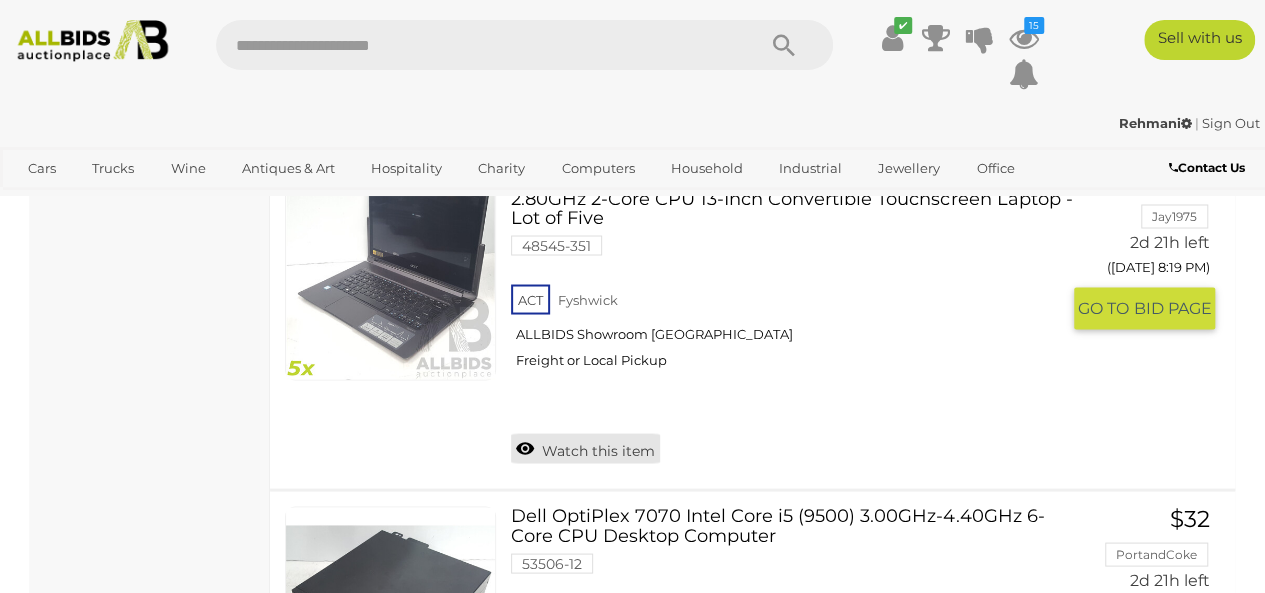 click on "Watch this item" at bounding box center (585, 448) 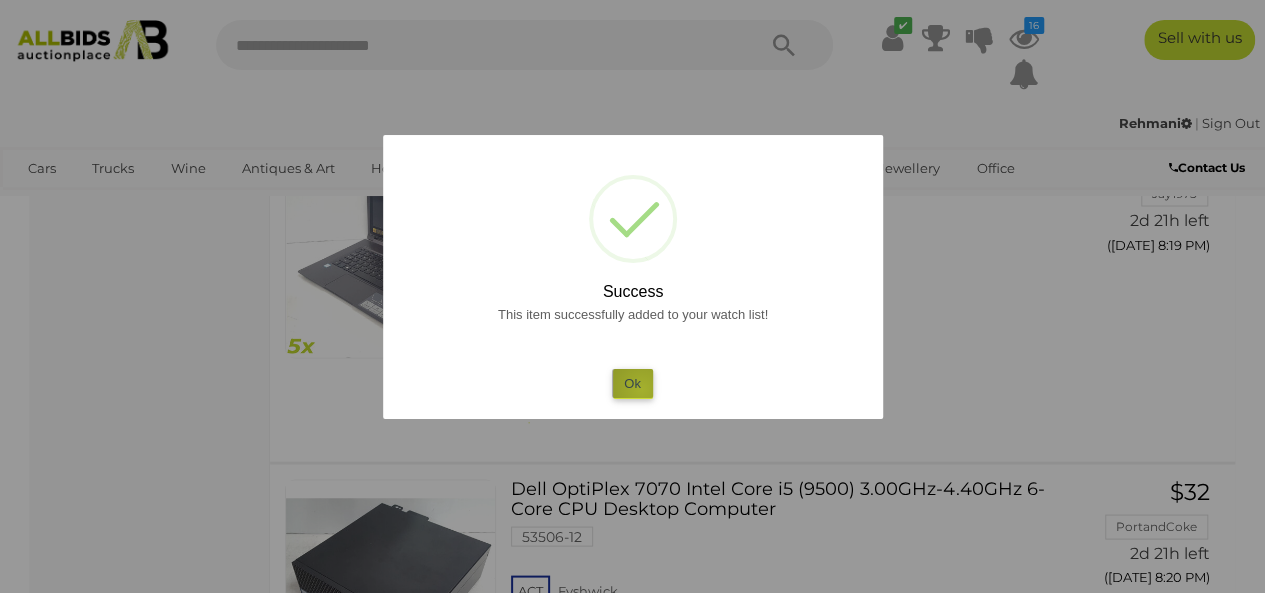 click on "Ok" at bounding box center (632, 383) 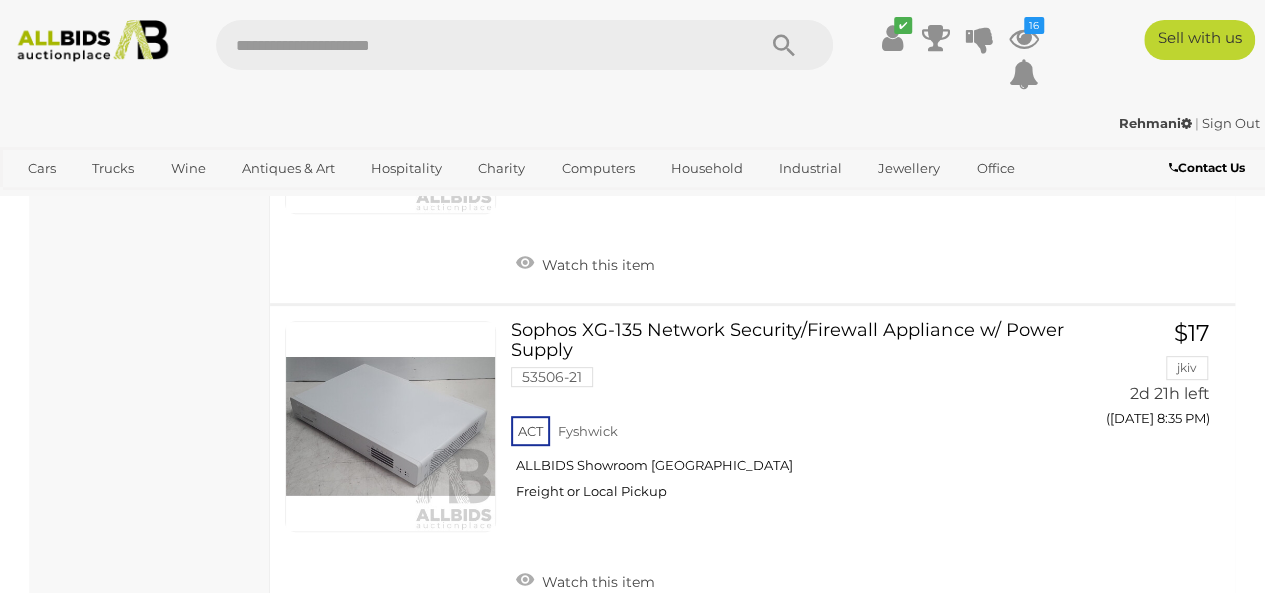 scroll, scrollTop: 4096, scrollLeft: 0, axis: vertical 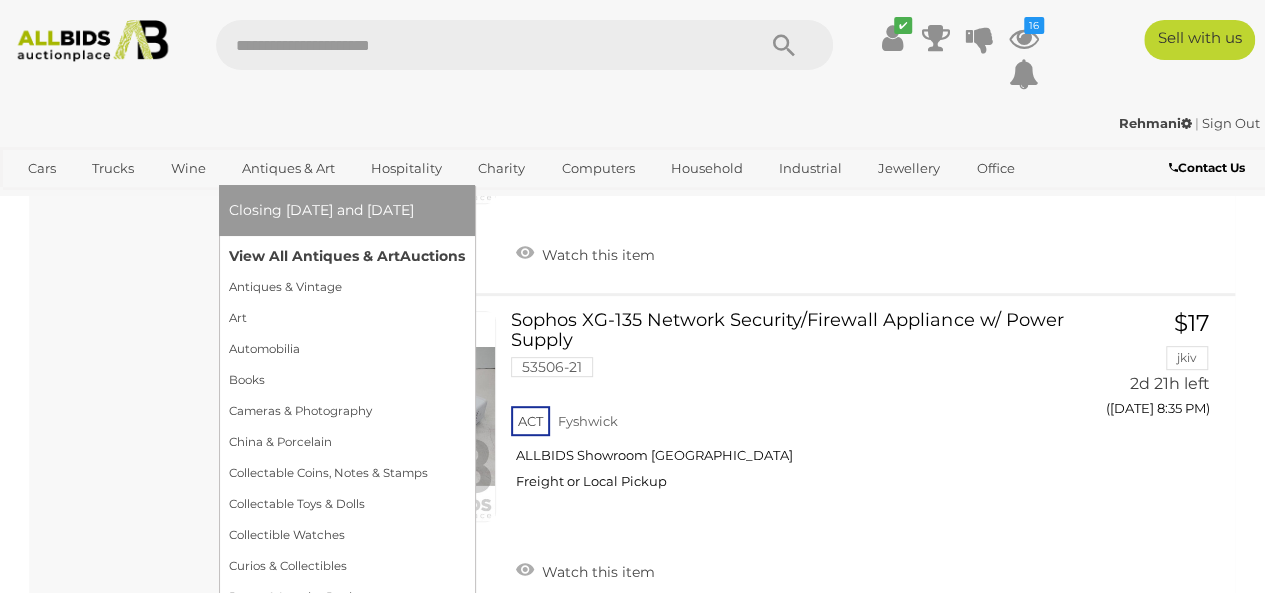 click on "View All Antiques & Art  Auctions" at bounding box center [347, 256] 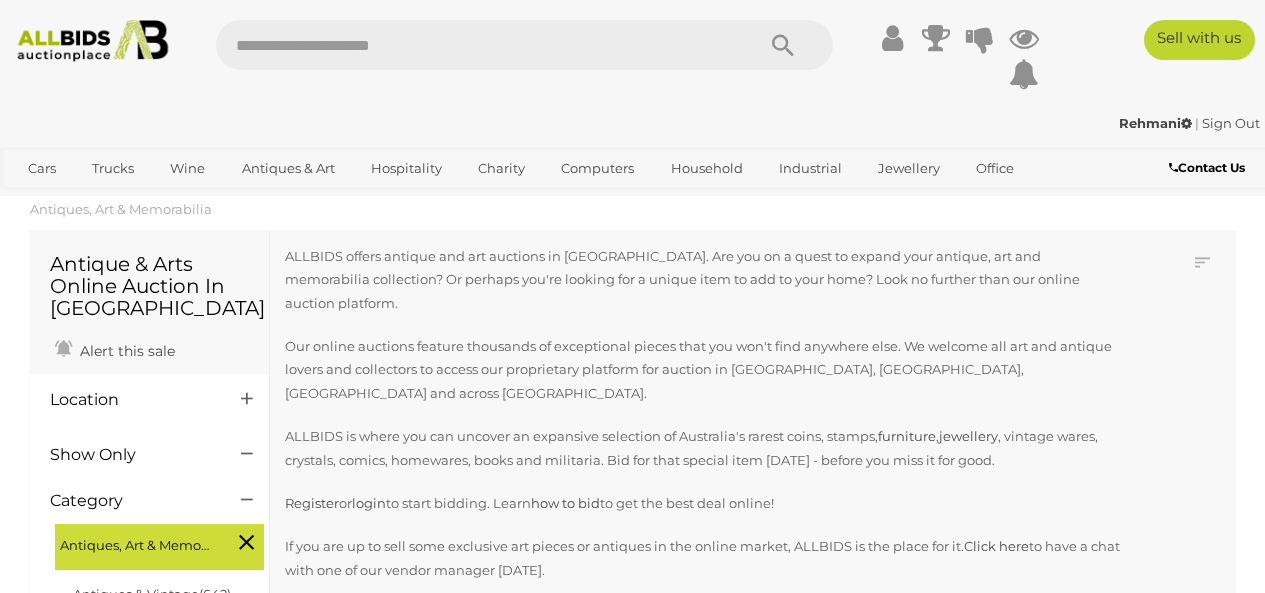 scroll, scrollTop: 0, scrollLeft: 0, axis: both 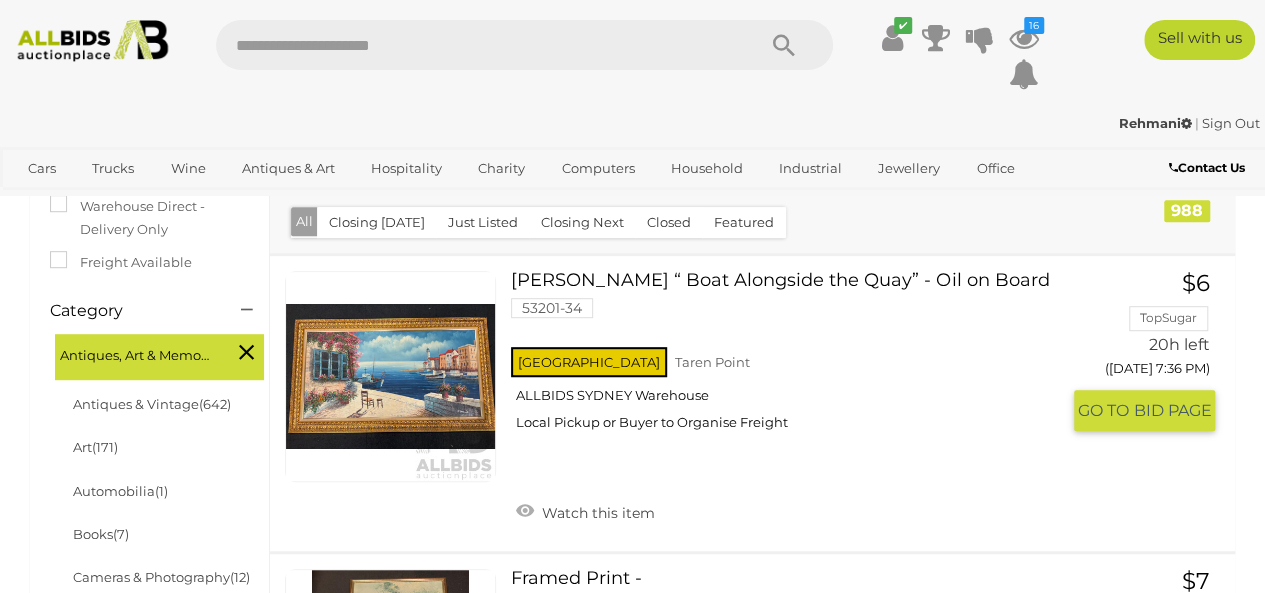 click on "[PERSON_NAME] “ Boat Alongside the Quay” - Oil on Board
53201-34
NSW Taren Point Watch this item  $6" at bounding box center (752, 403) 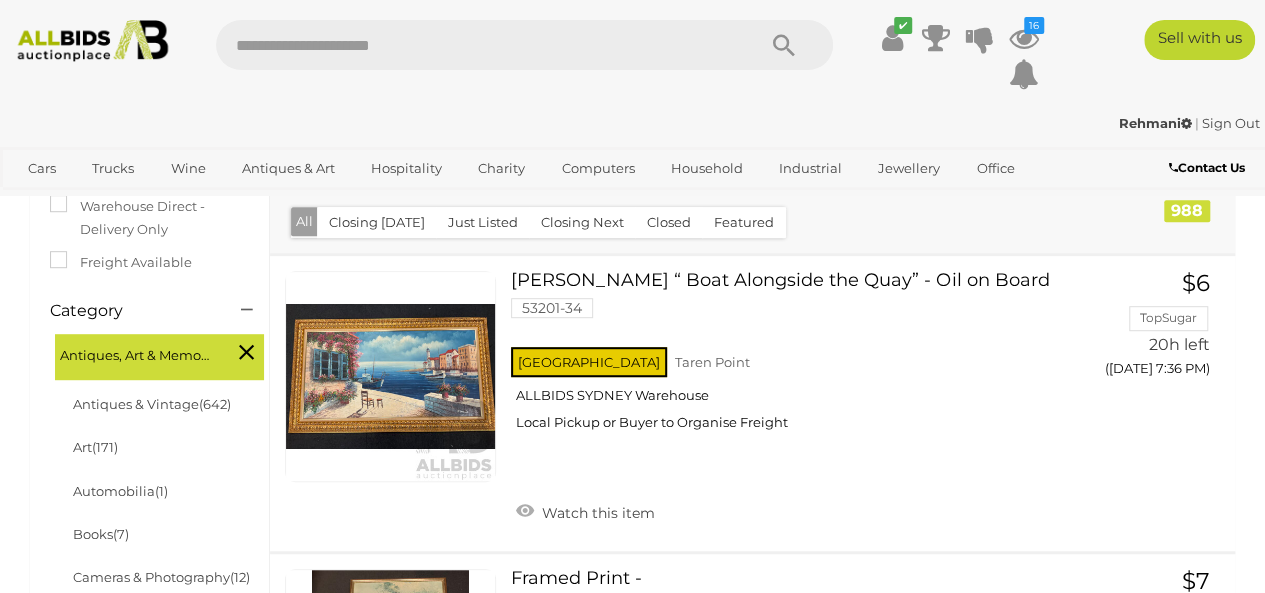 scroll, scrollTop: 0, scrollLeft: 0, axis: both 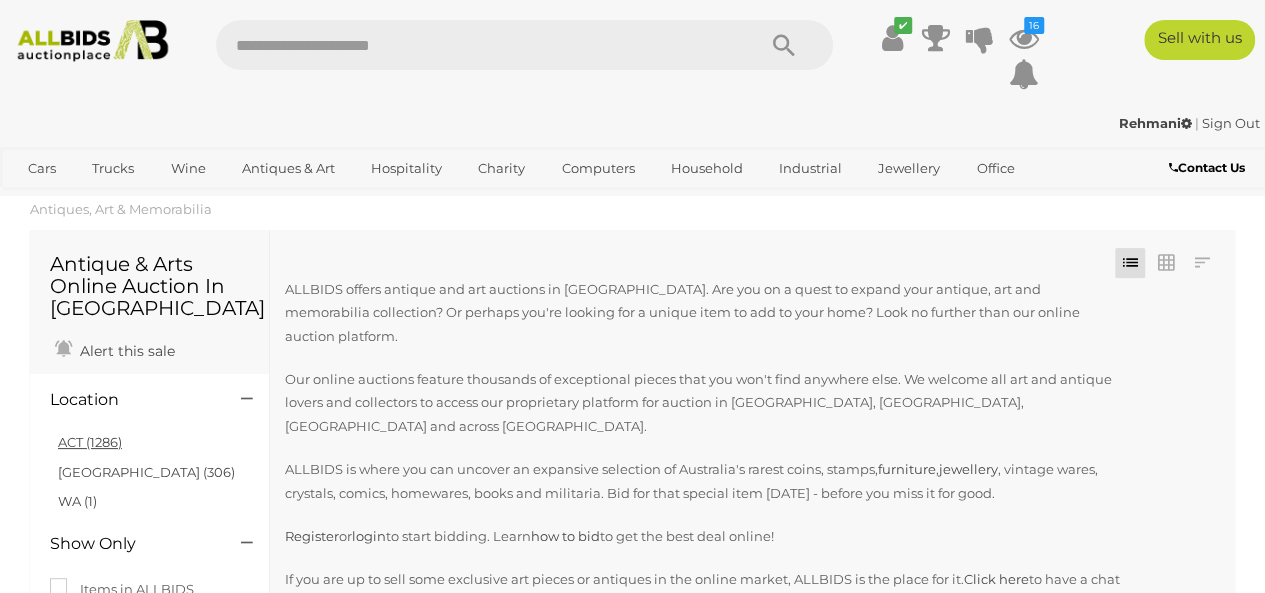 click on "ACT (1286)" at bounding box center [90, 442] 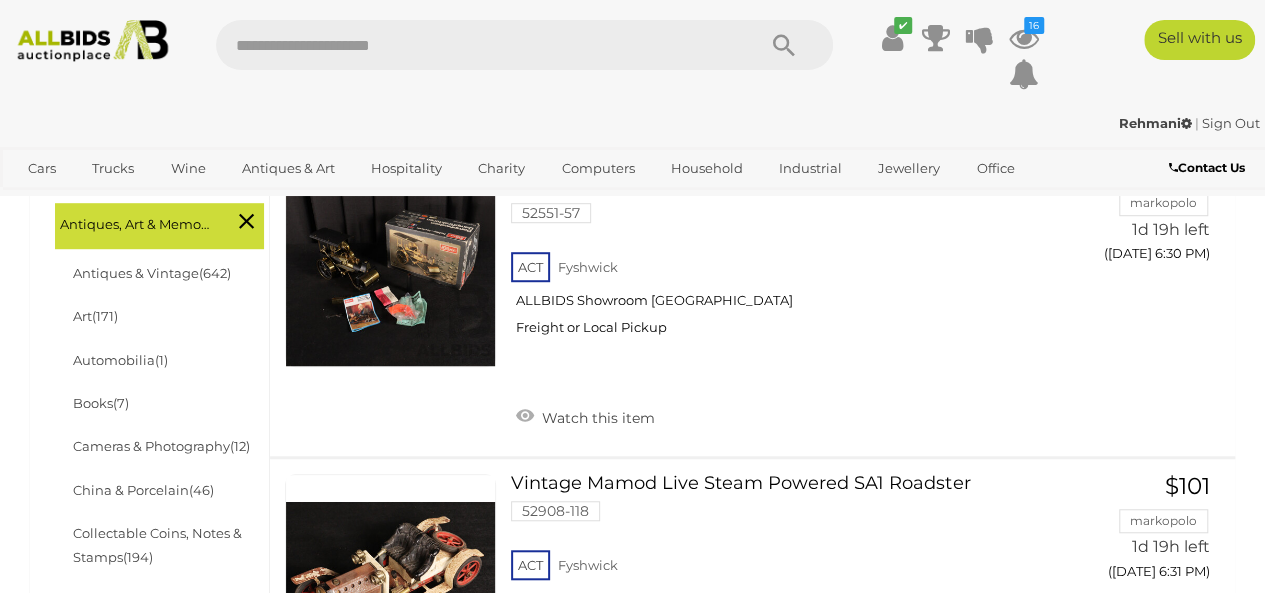 scroll, scrollTop: 560, scrollLeft: 0, axis: vertical 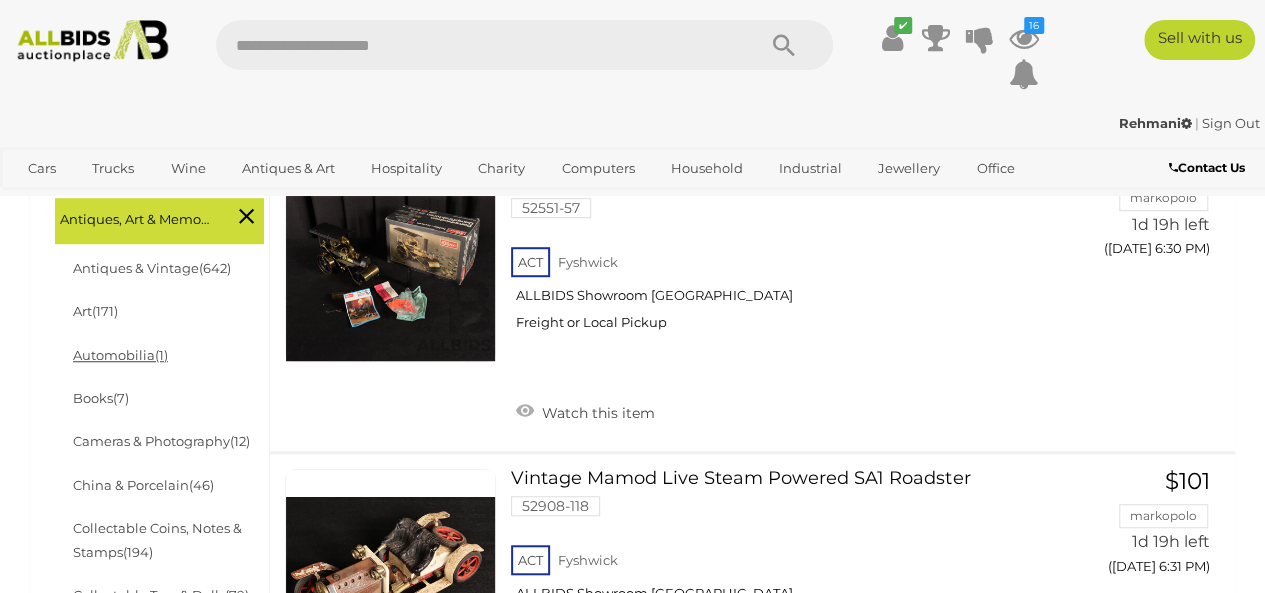 click on "Automobilia
(1)" at bounding box center (120, 355) 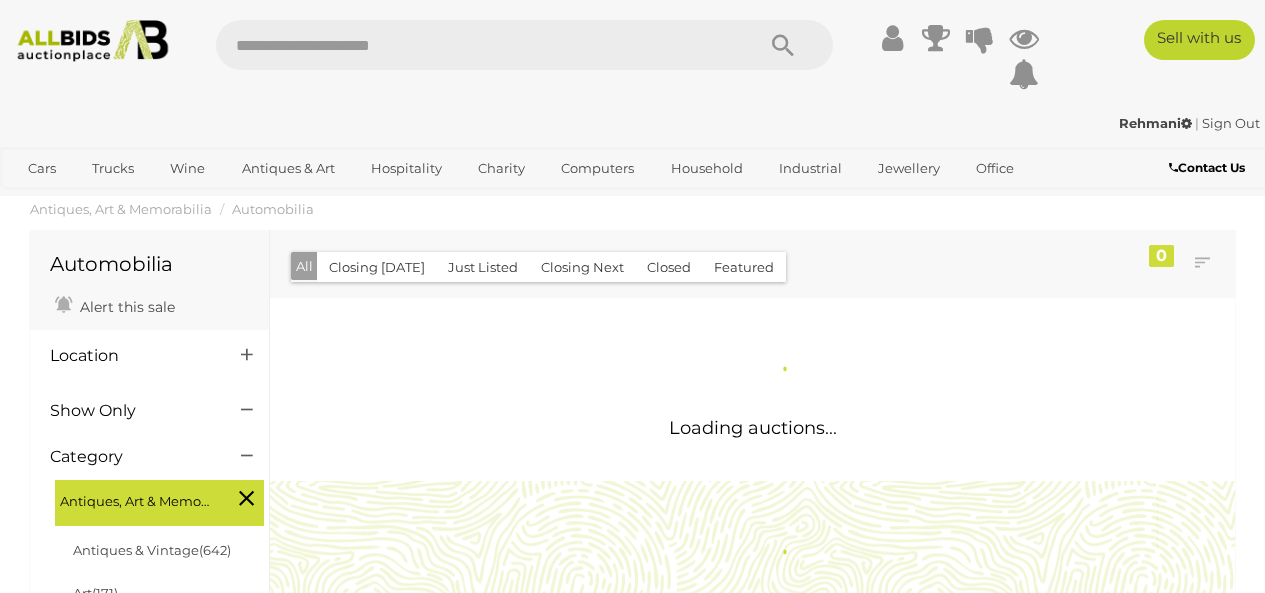 scroll, scrollTop: 0, scrollLeft: 0, axis: both 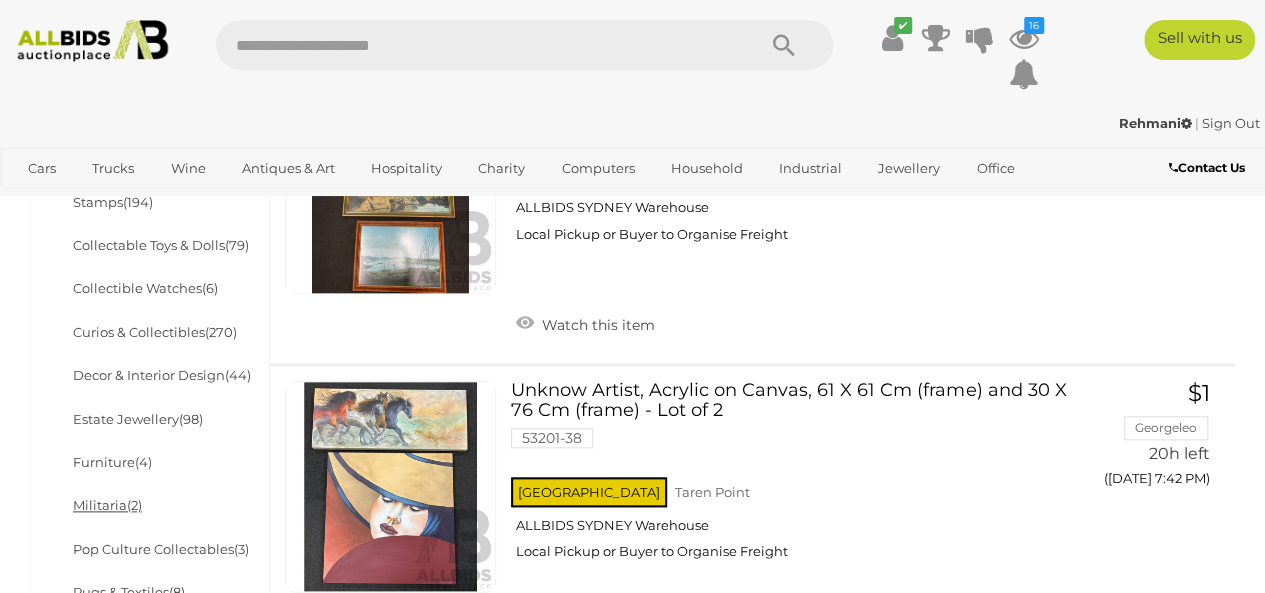 click on "Militaria
(2)" at bounding box center [107, 505] 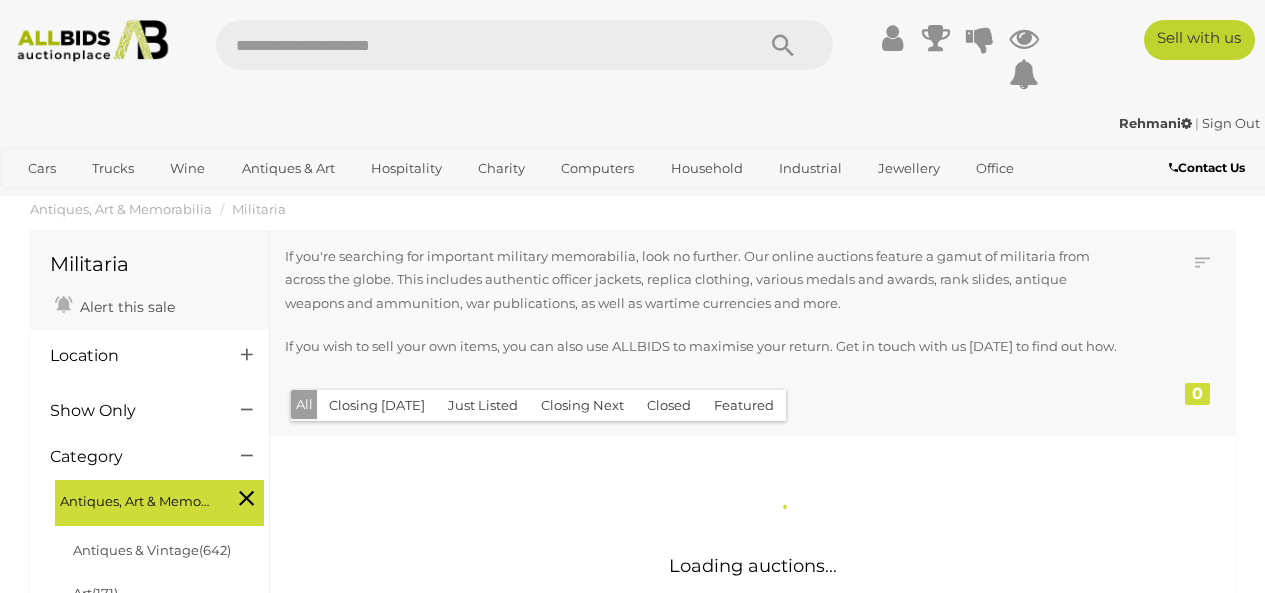 scroll, scrollTop: 0, scrollLeft: 0, axis: both 